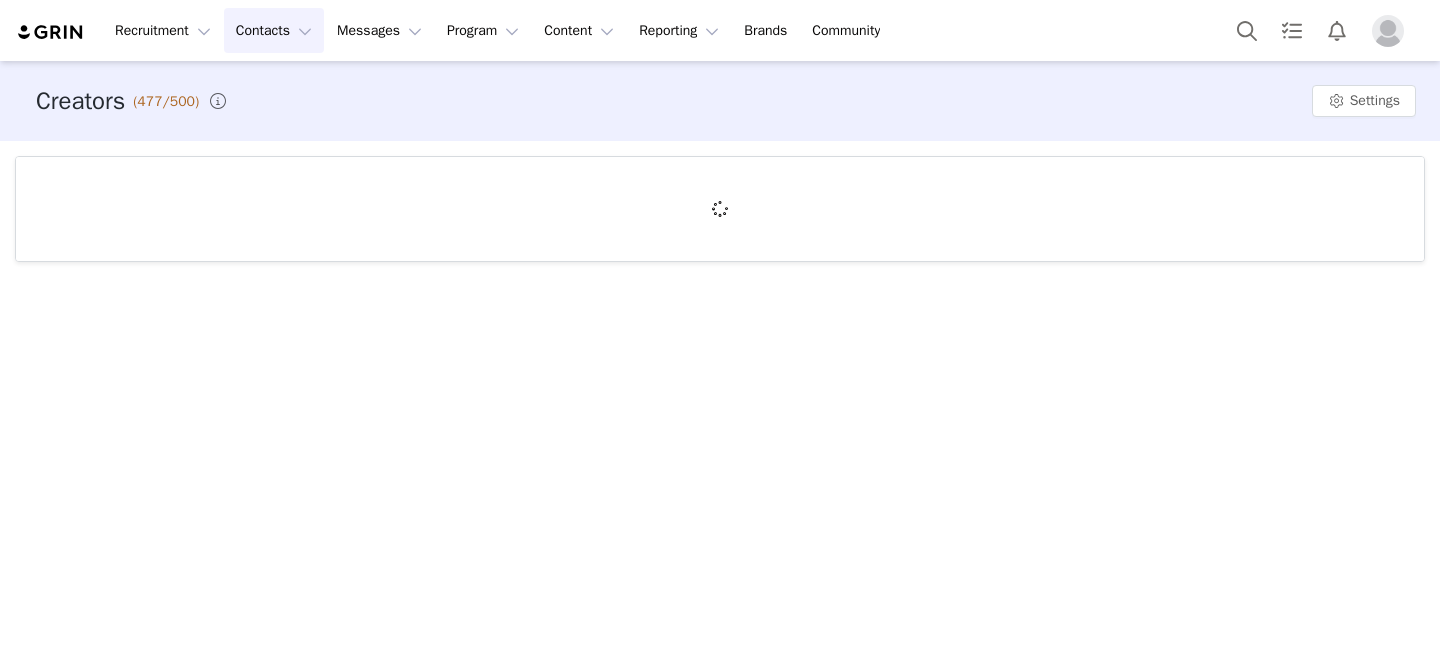 scroll, scrollTop: 0, scrollLeft: 0, axis: both 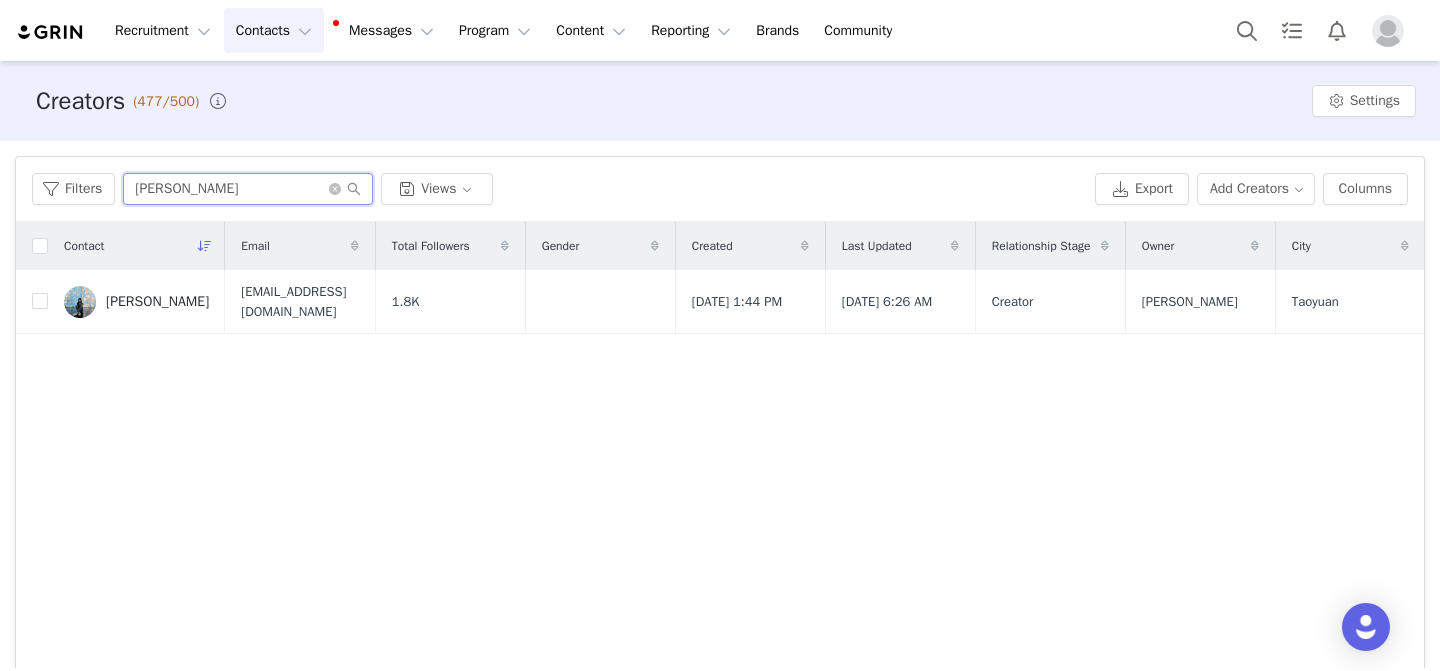 drag, startPoint x: 253, startPoint y: 188, endPoint x: 128, endPoint y: 188, distance: 125 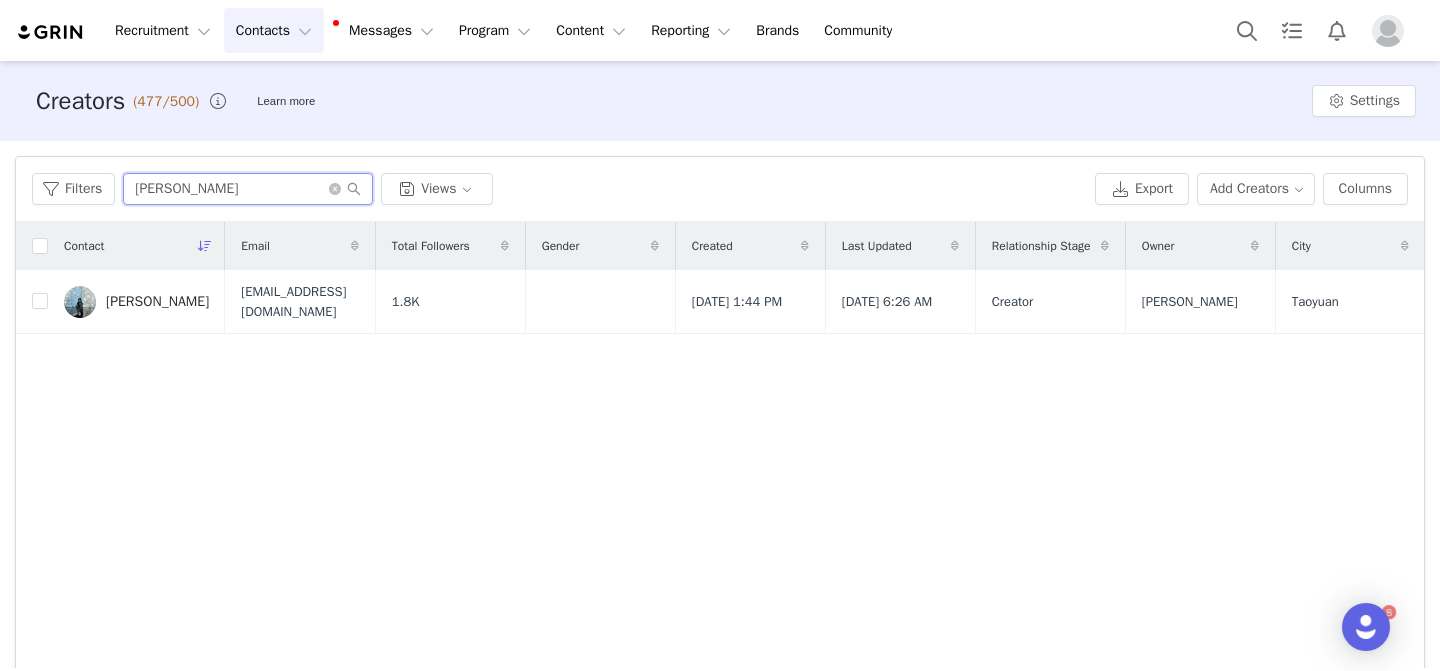 scroll, scrollTop: 0, scrollLeft: 0, axis: both 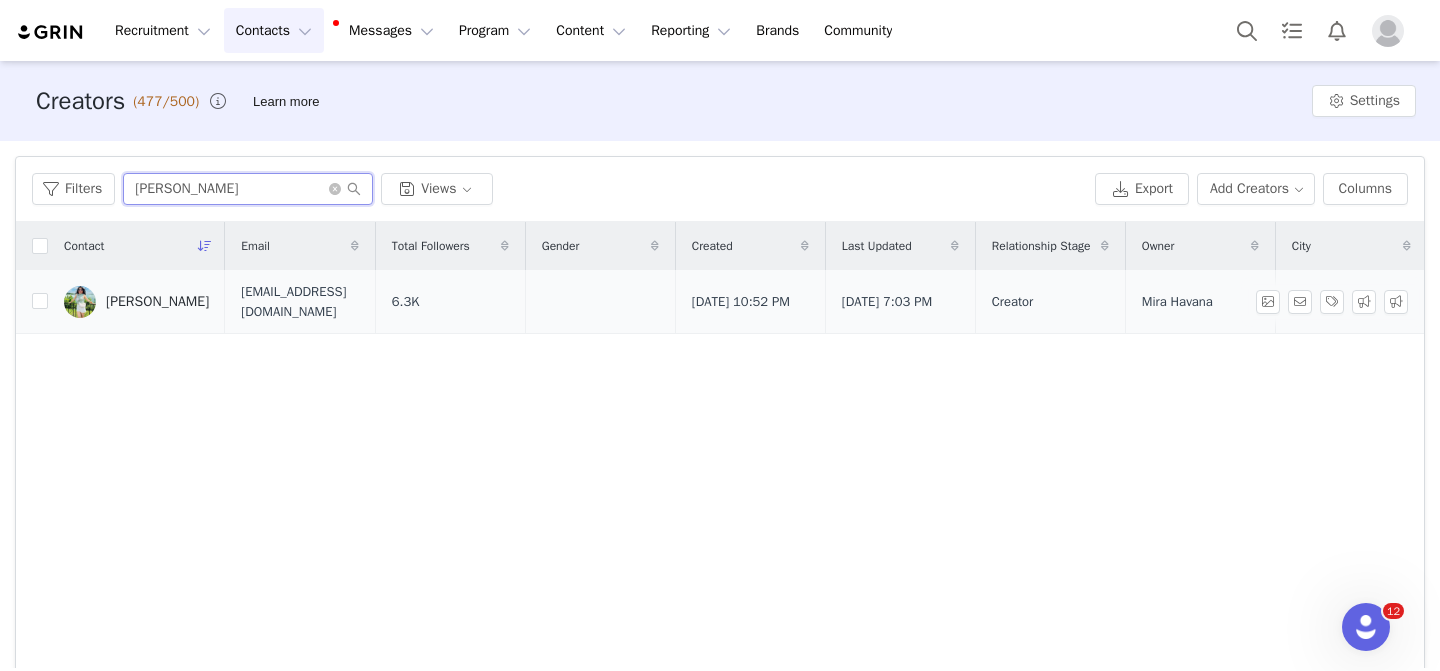 type on "chetna" 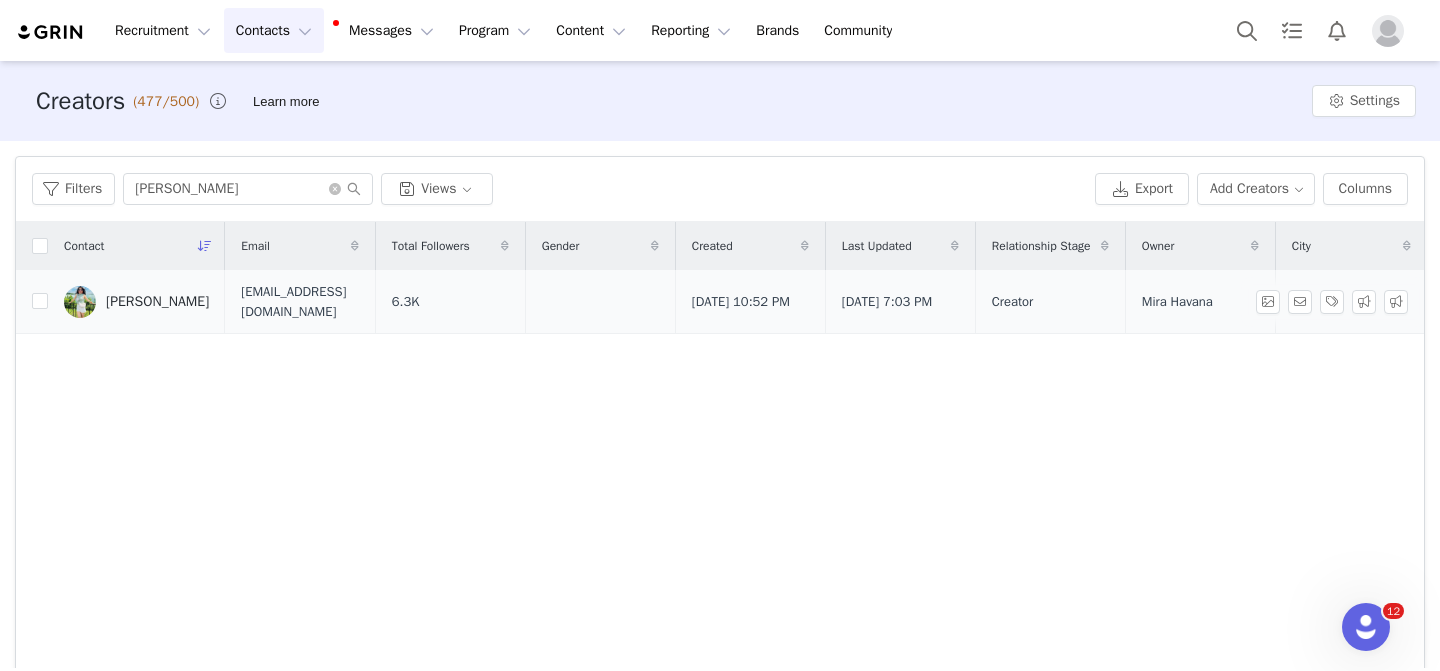click on "Chetna Gera" at bounding box center [136, 302] 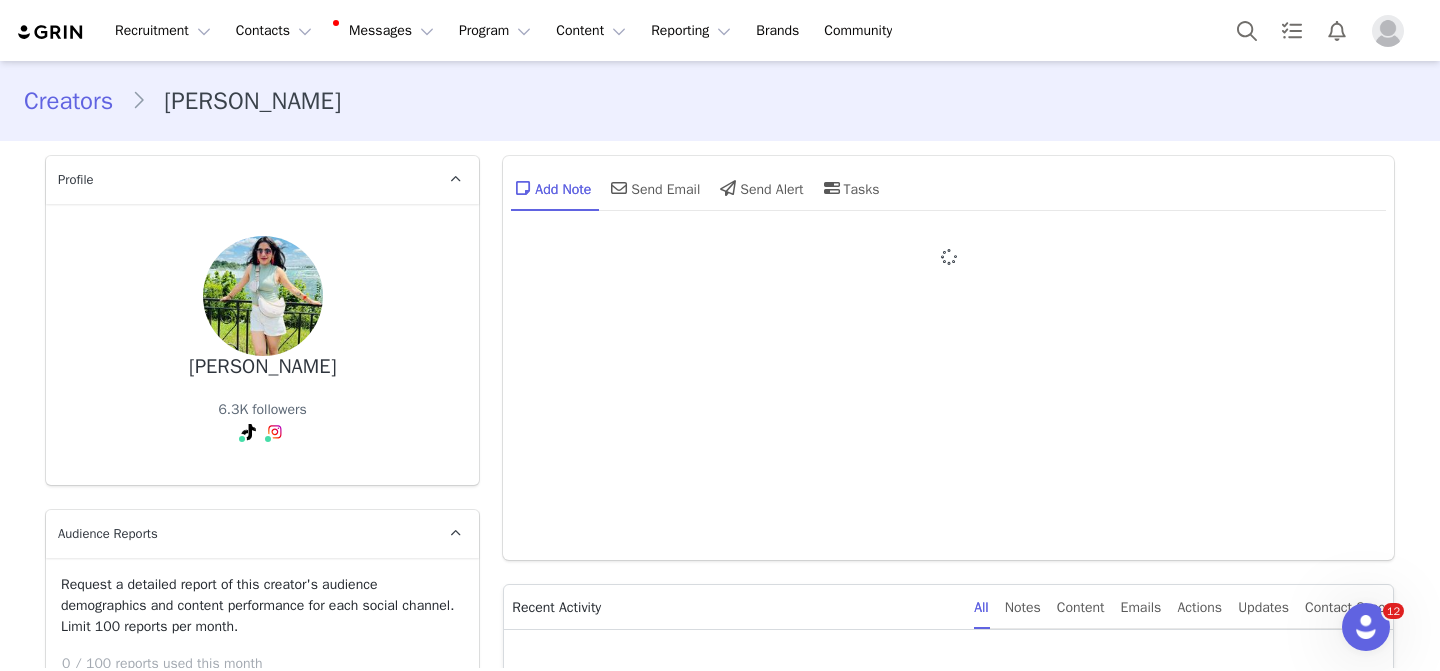 type on "+1 (Canada)" 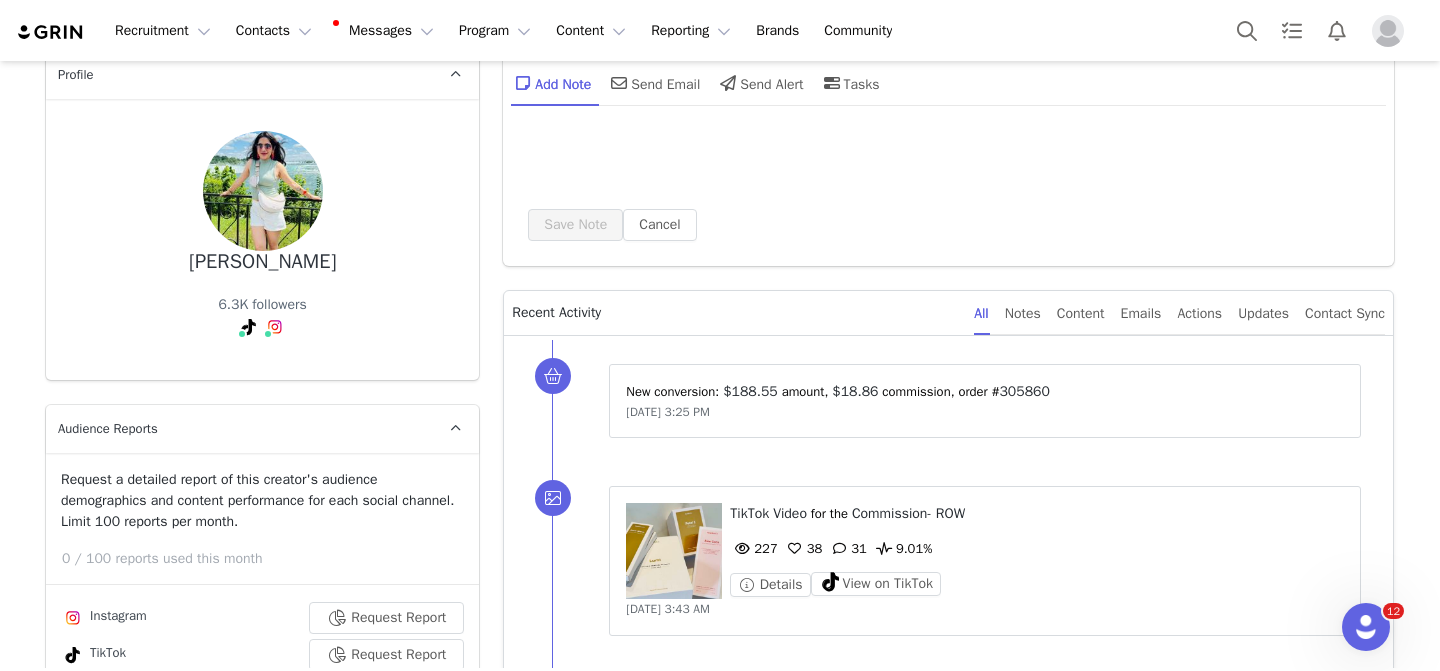 scroll, scrollTop: 105, scrollLeft: 0, axis: vertical 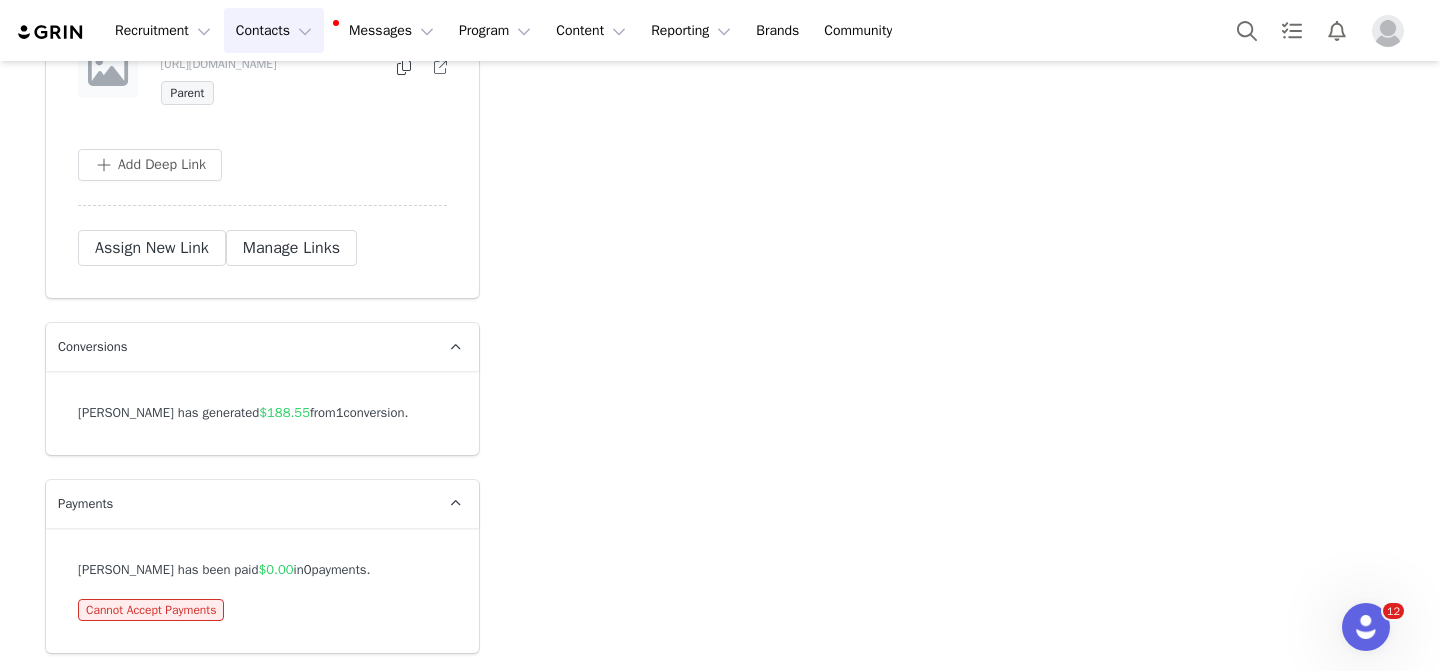 click on "Contacts Contacts" at bounding box center [274, 30] 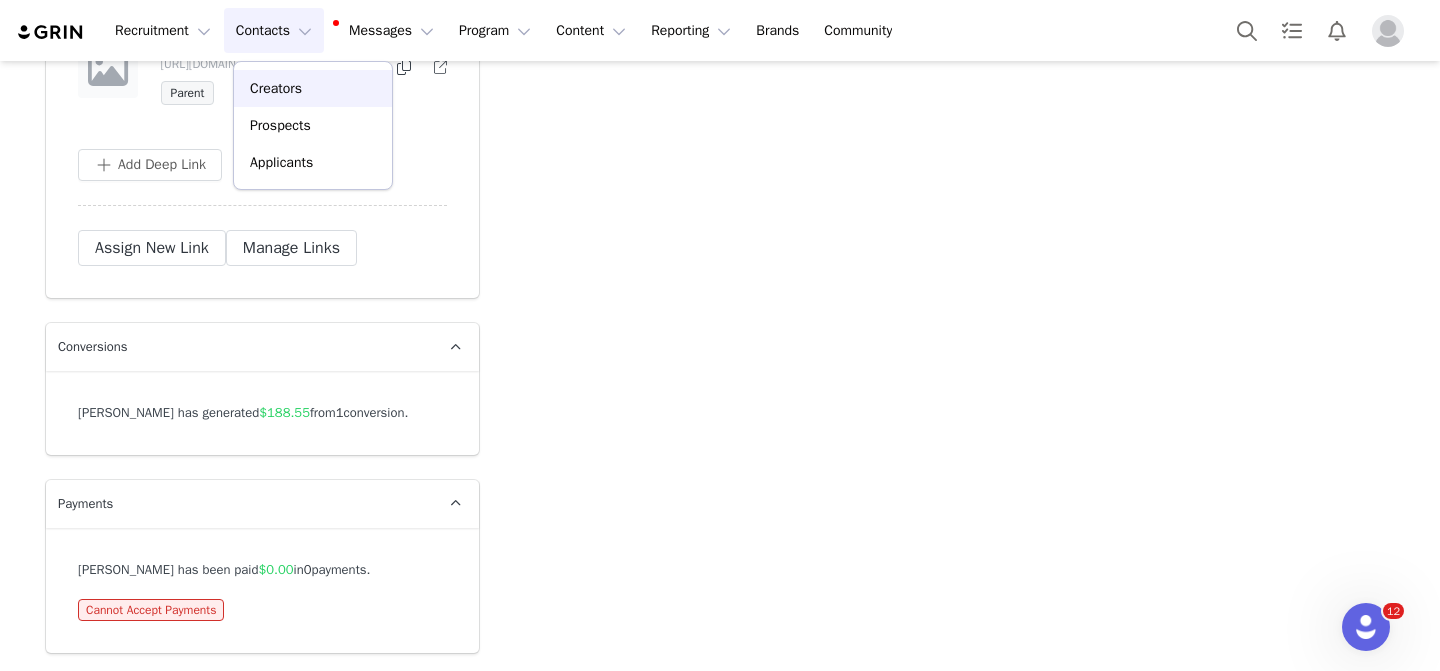 click on "Creators" at bounding box center (276, 88) 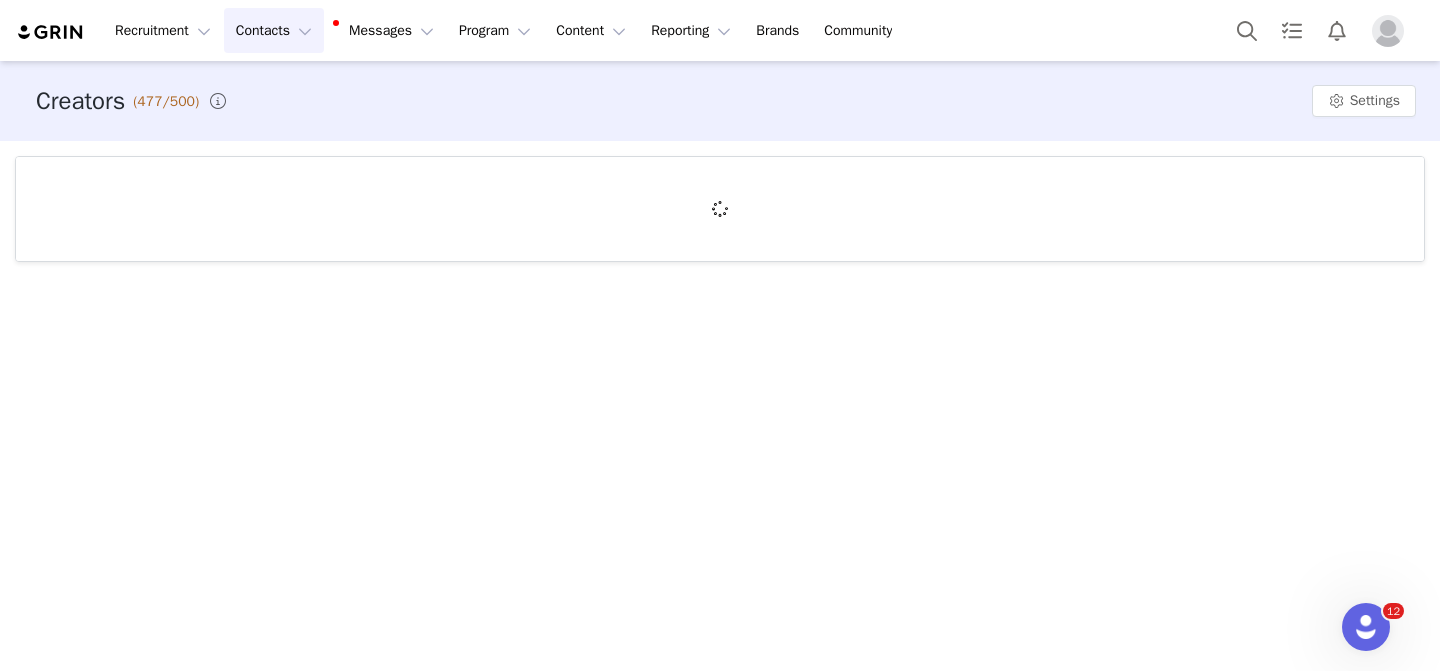 scroll, scrollTop: 0, scrollLeft: 0, axis: both 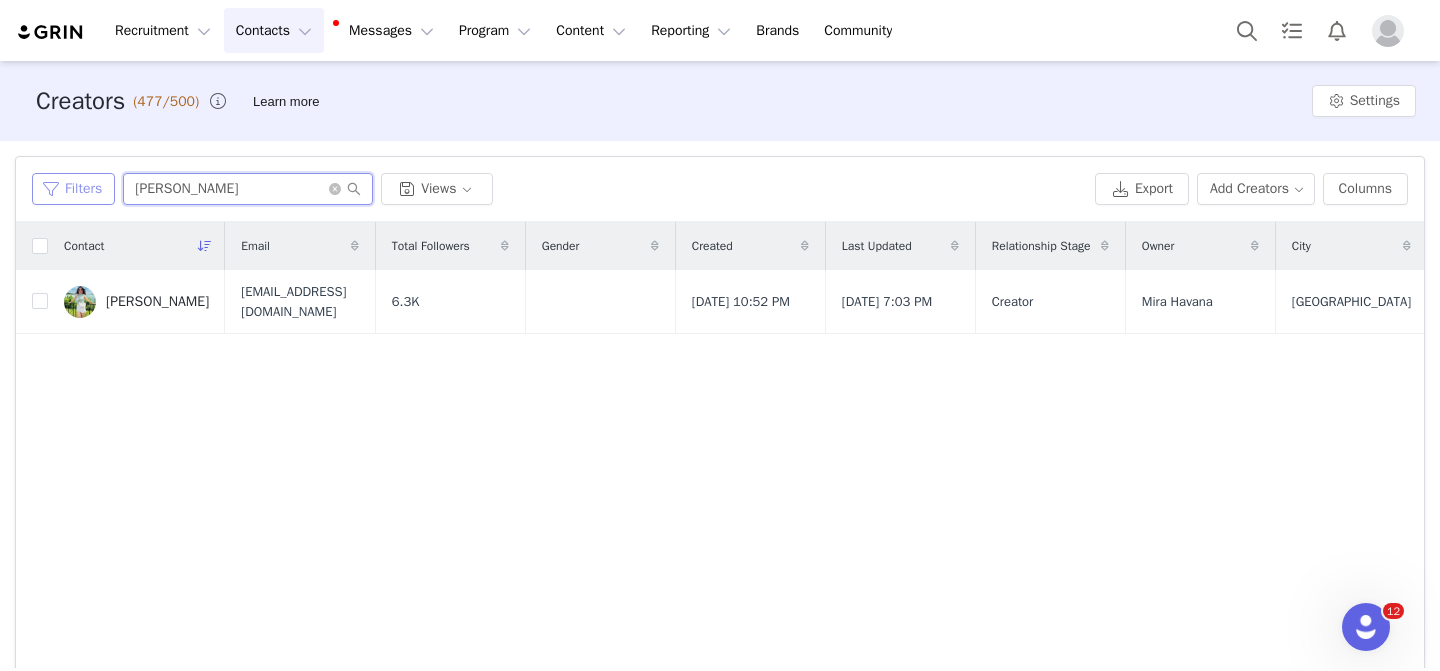 drag, startPoint x: 205, startPoint y: 189, endPoint x: 62, endPoint y: 189, distance: 143 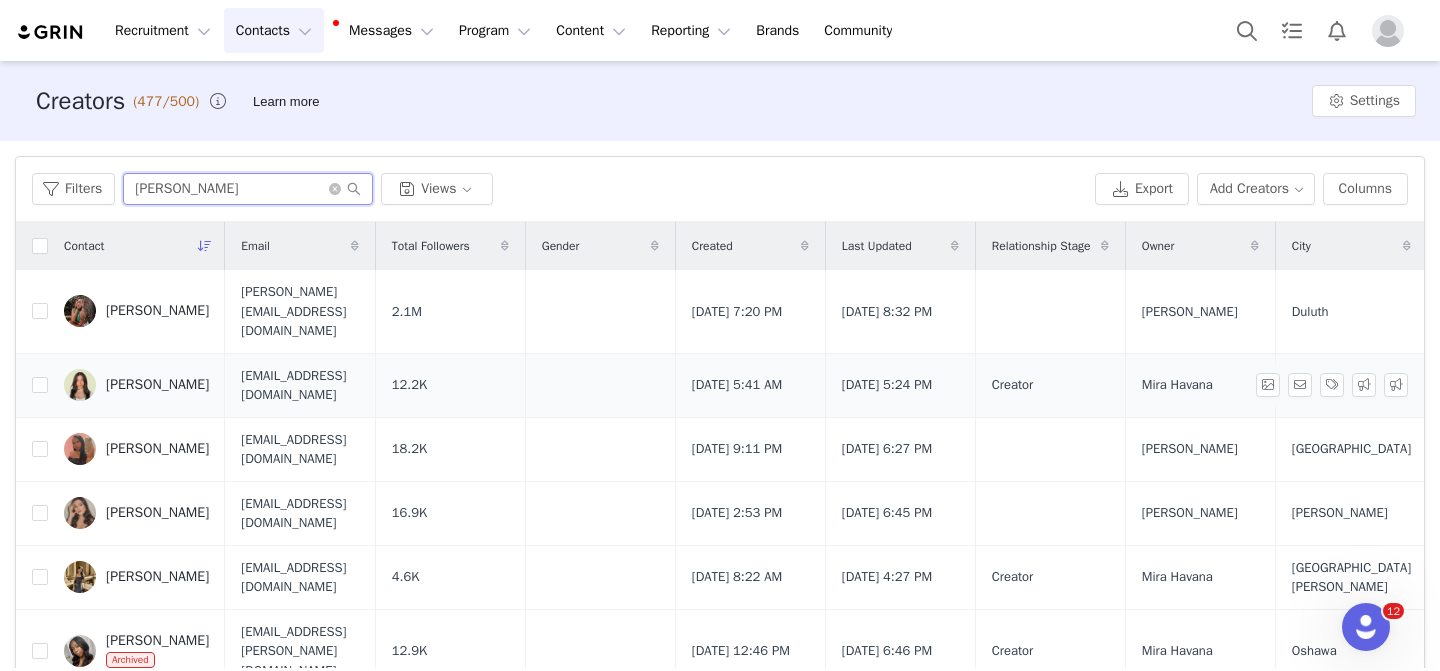 type on "kay" 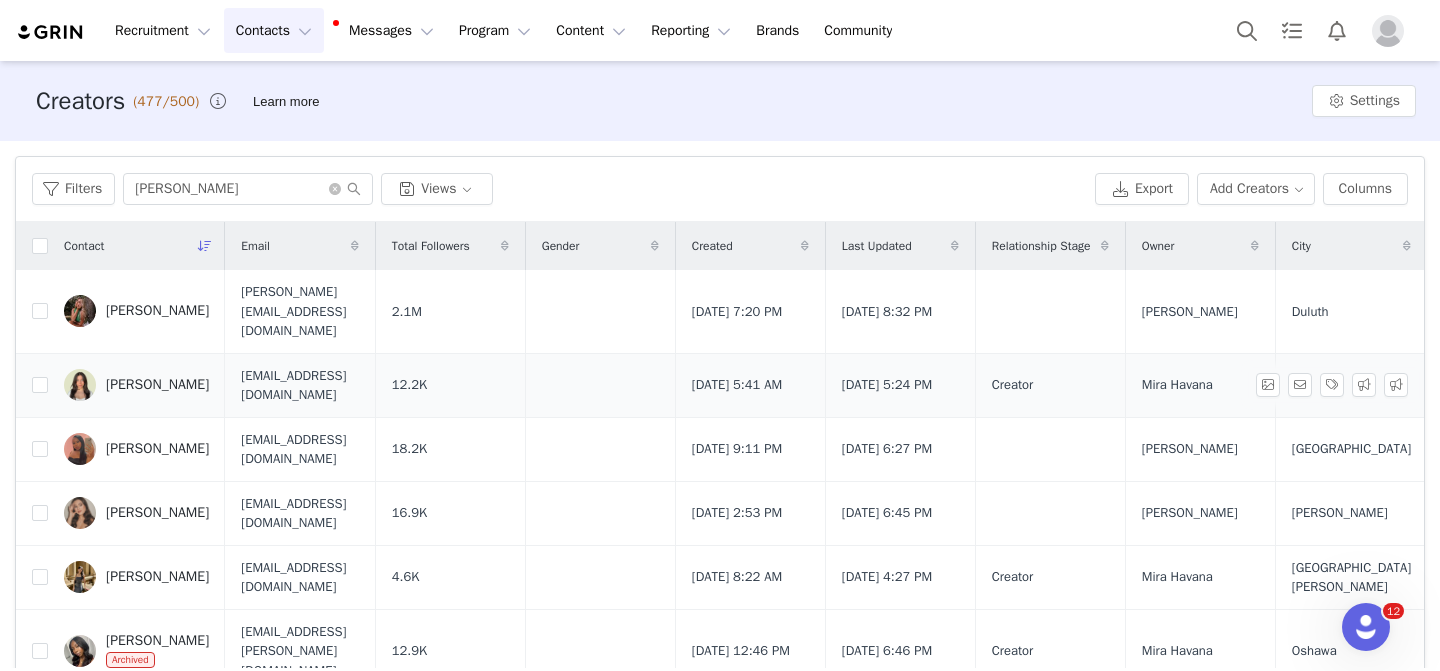 click on "Kaytelynn Johnson" at bounding box center [157, 385] 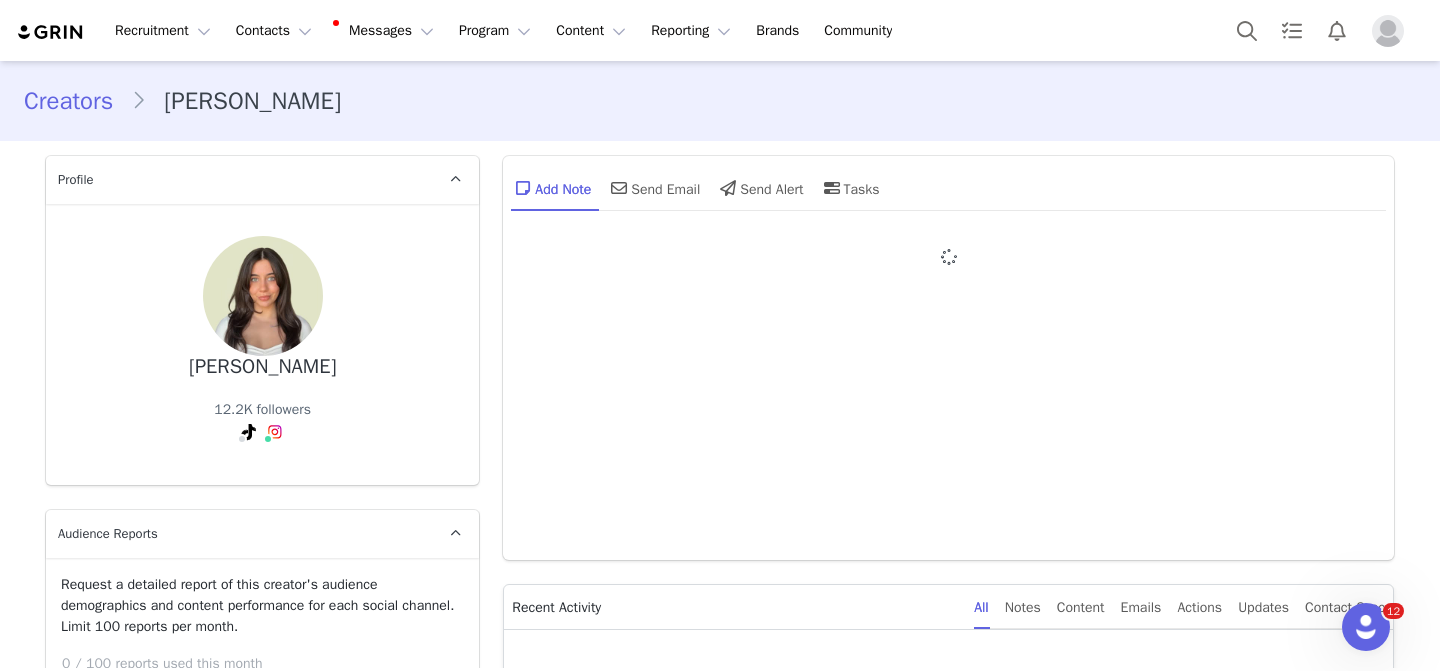 type on "+1 (Canada)" 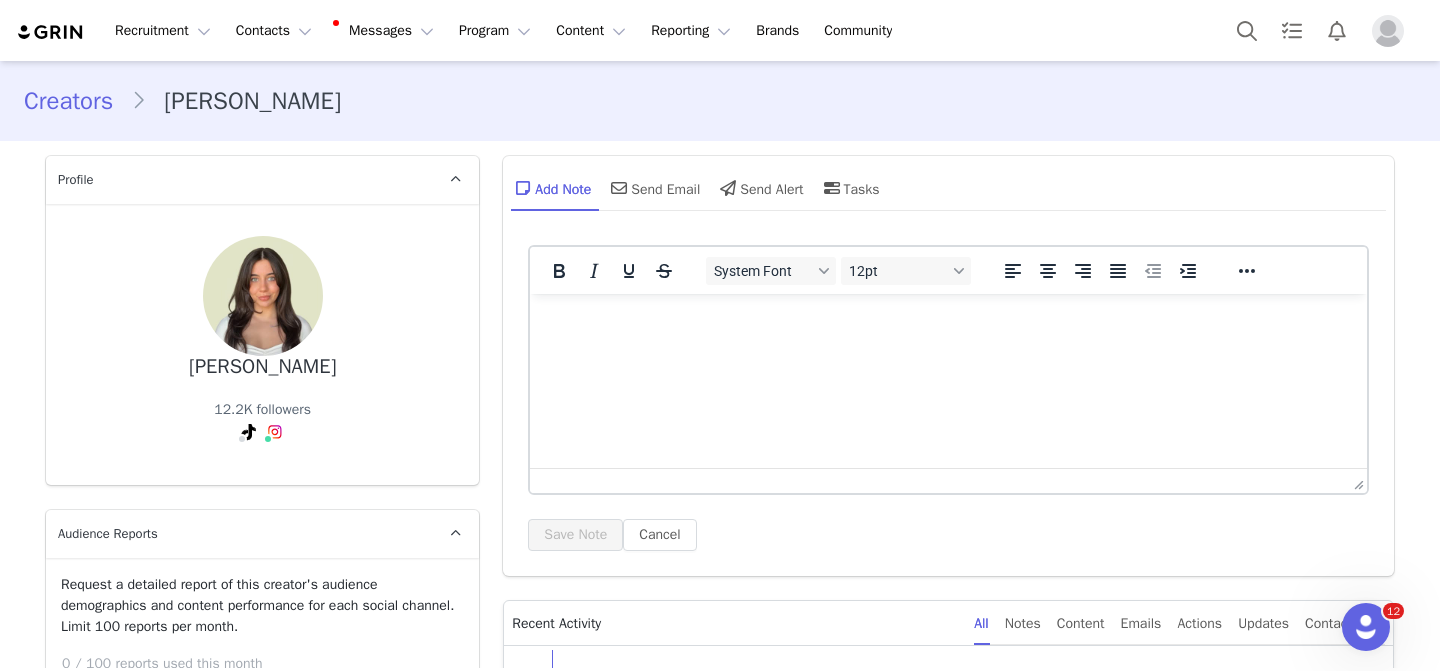 scroll, scrollTop: 282, scrollLeft: 0, axis: vertical 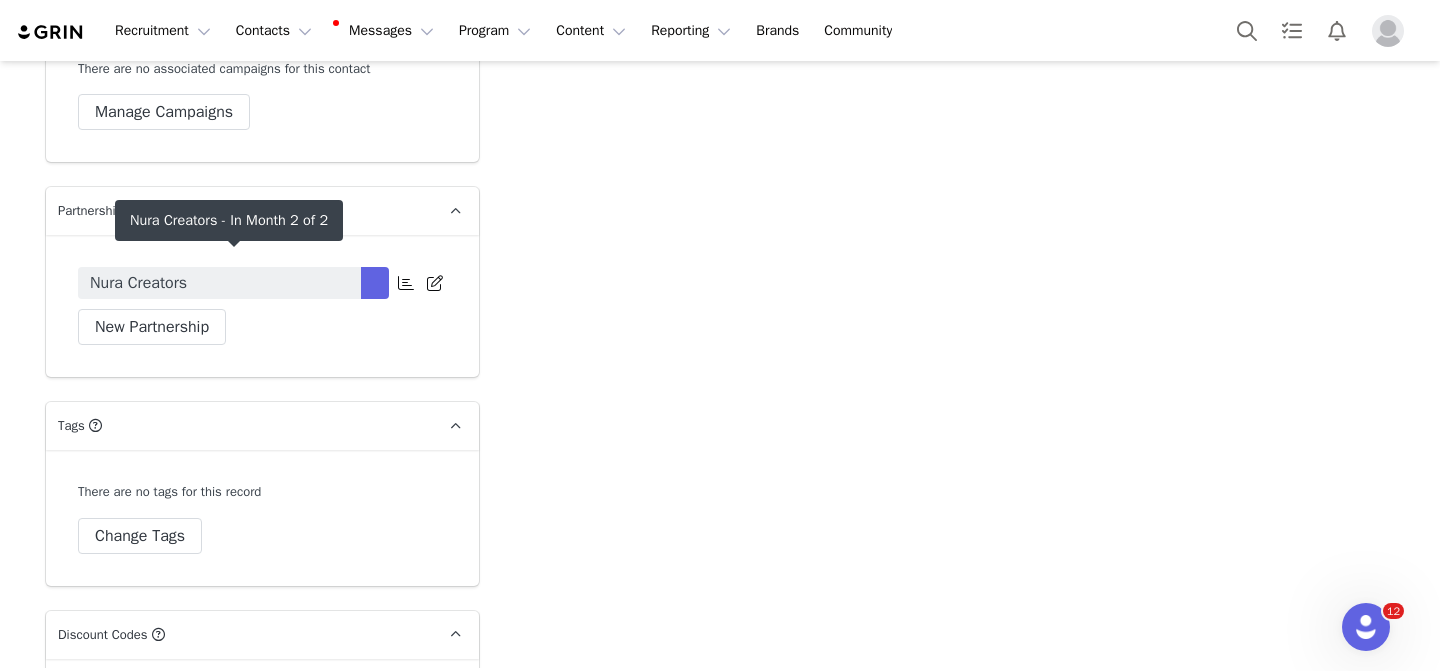 click on "Nura Creators" at bounding box center (219, 283) 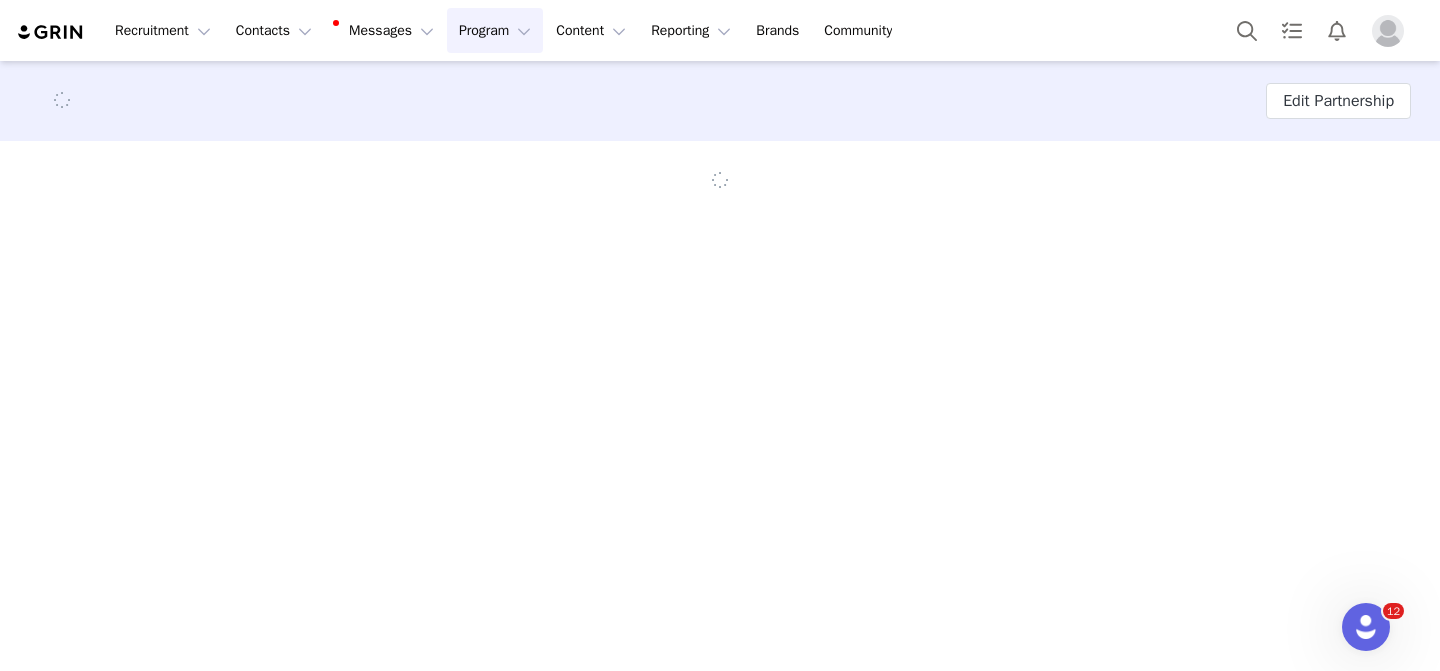 scroll, scrollTop: 0, scrollLeft: 0, axis: both 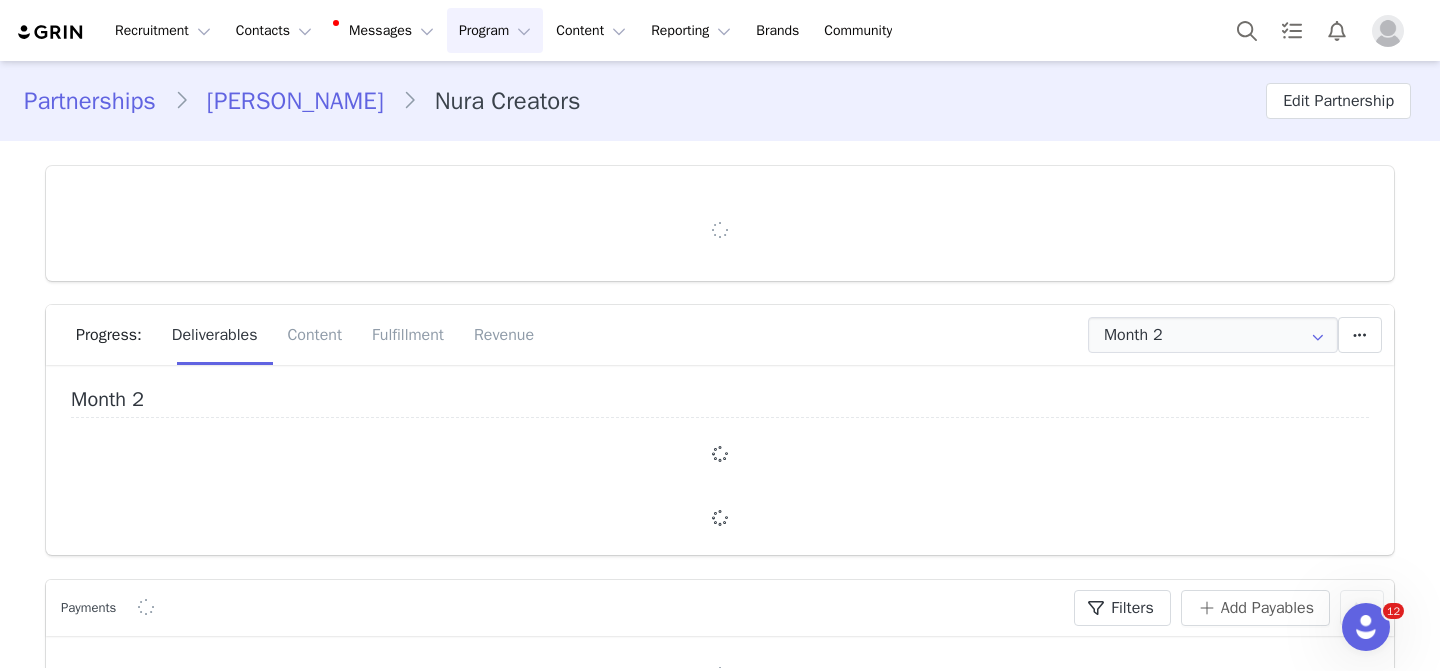 type on "+1 (Canada)" 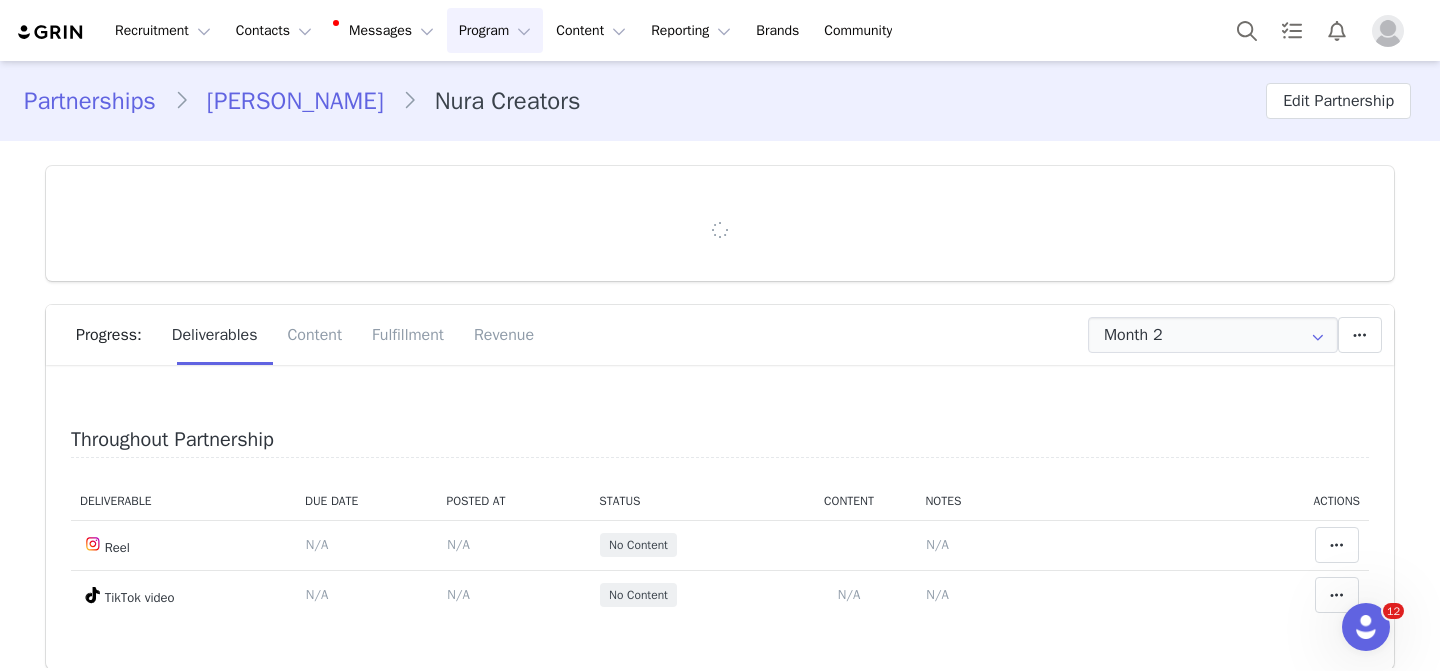 scroll, scrollTop: 0, scrollLeft: 0, axis: both 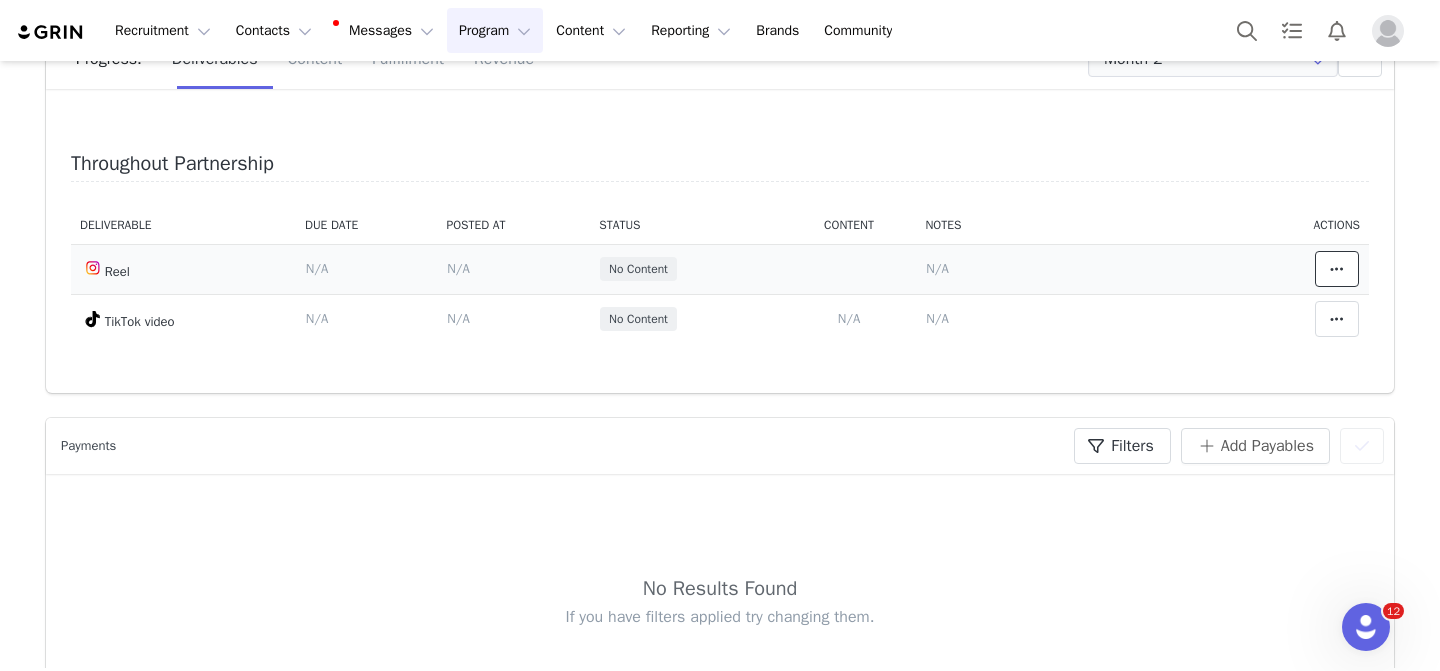 click at bounding box center [1337, 269] 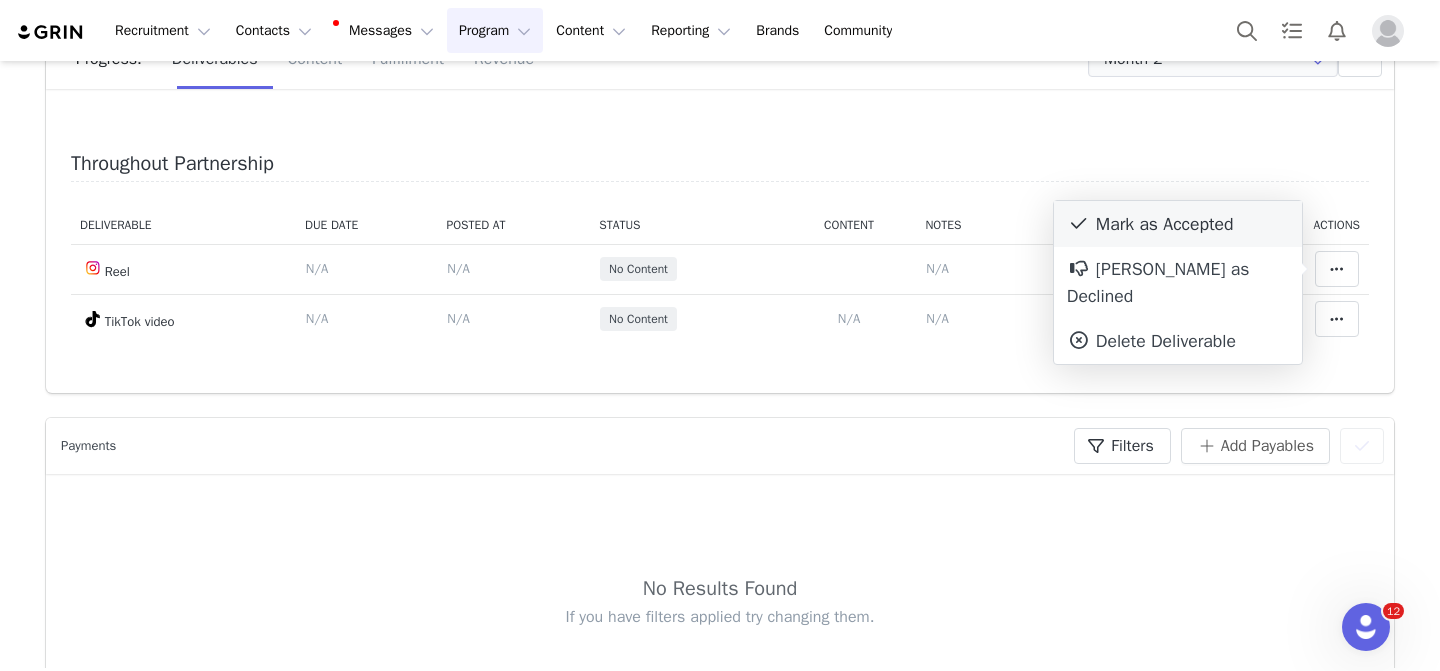 click on "Mark as Accepted" at bounding box center (1178, 224) 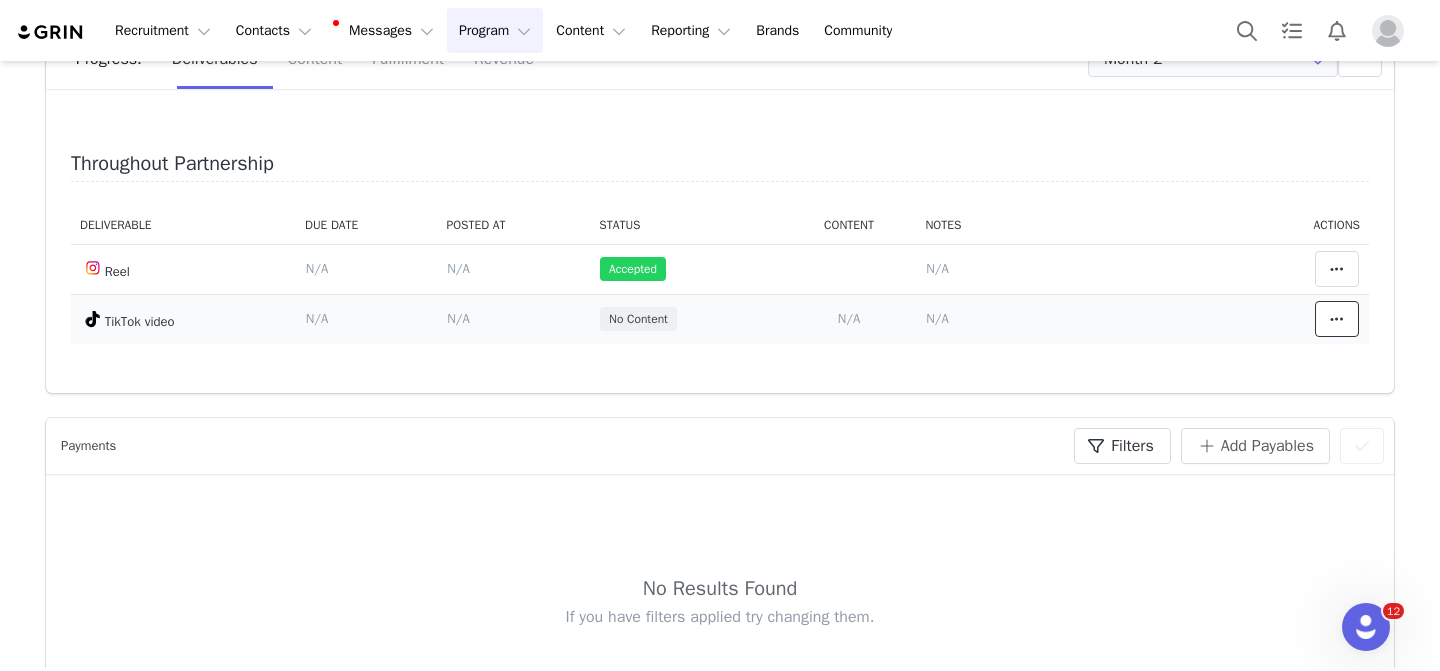 click at bounding box center (1337, 319) 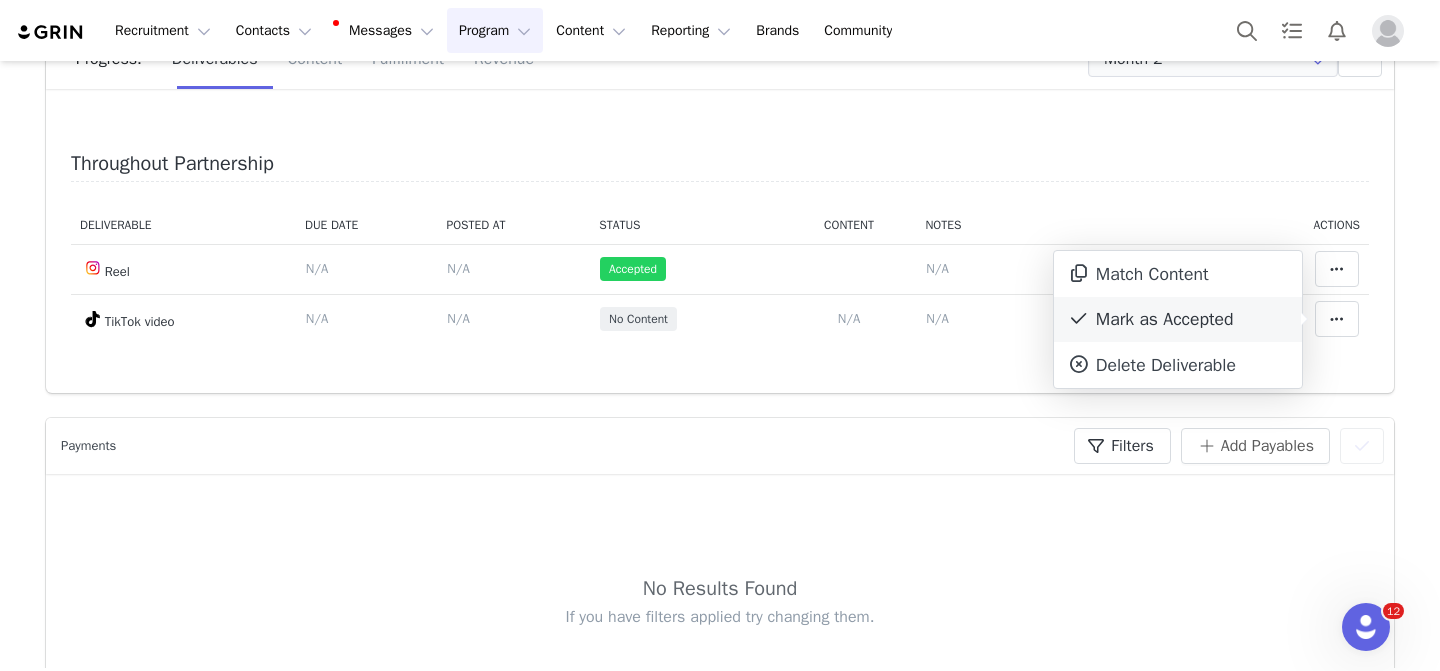 click on "Mark as Accepted" at bounding box center (1178, 320) 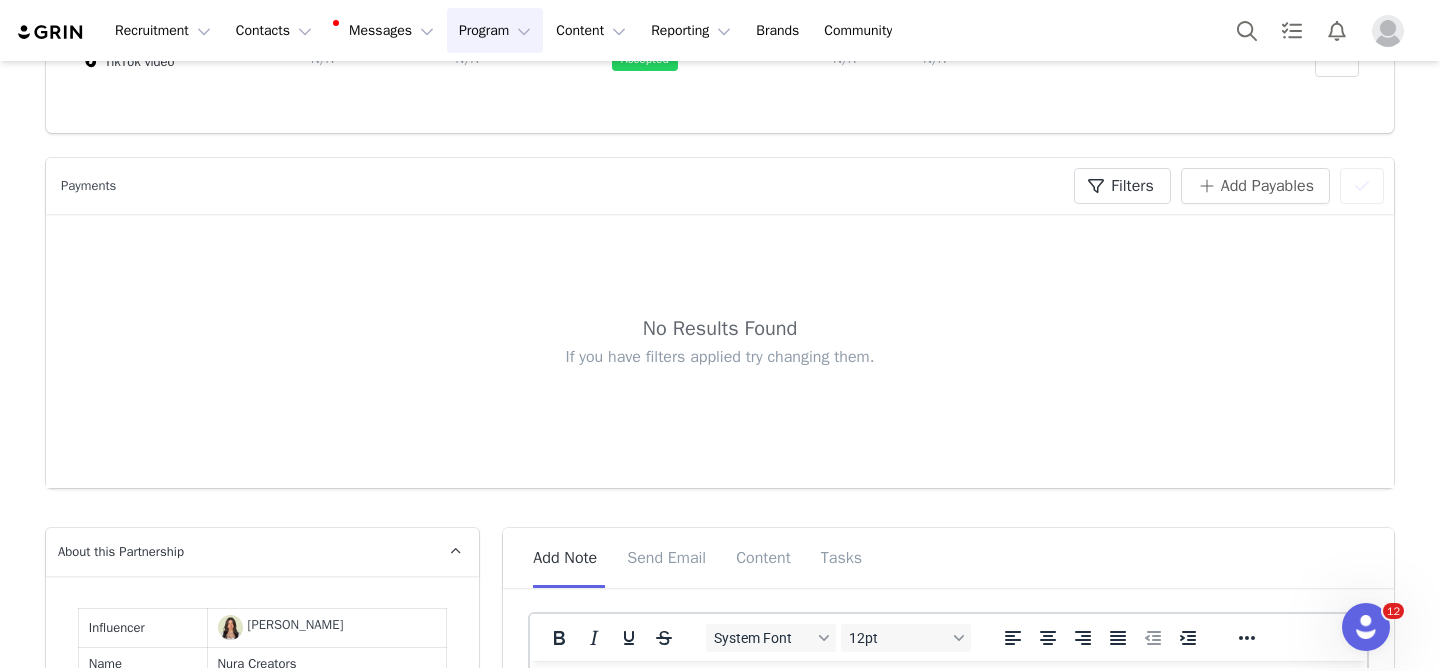 scroll, scrollTop: 532, scrollLeft: 0, axis: vertical 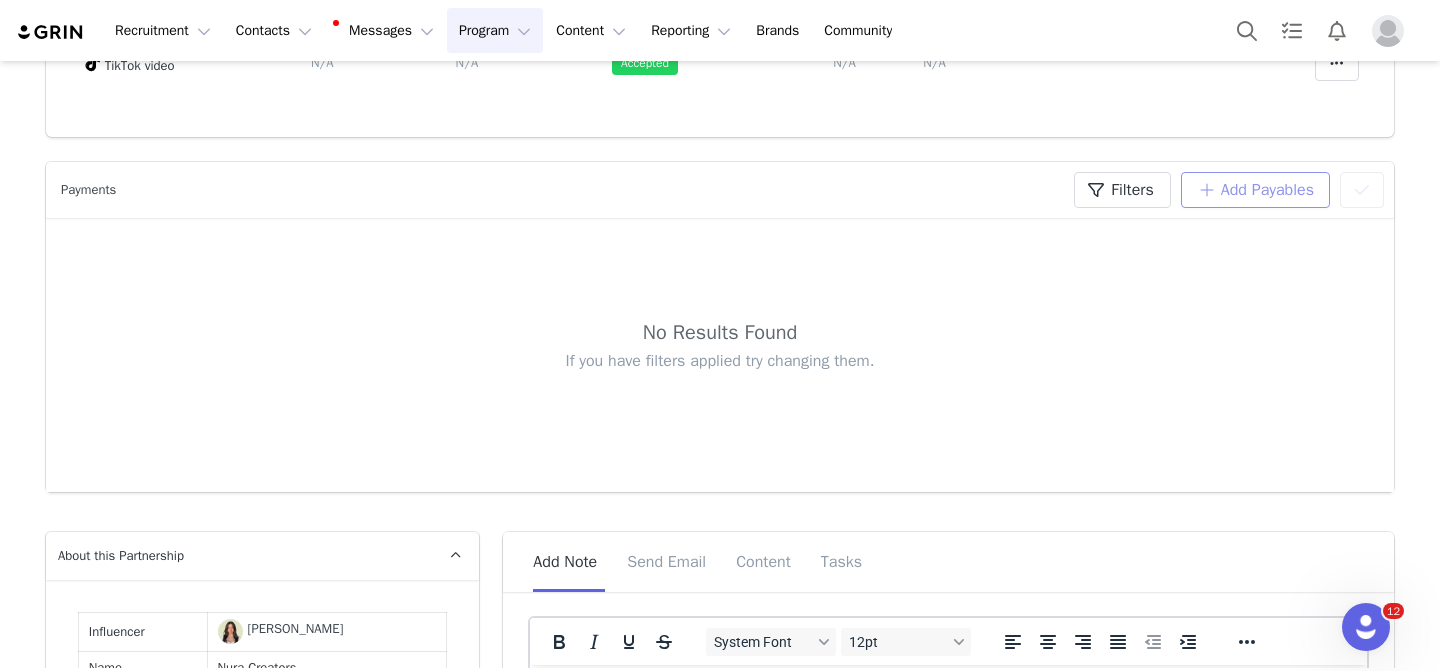 click on "Add Payables" at bounding box center (1255, 190) 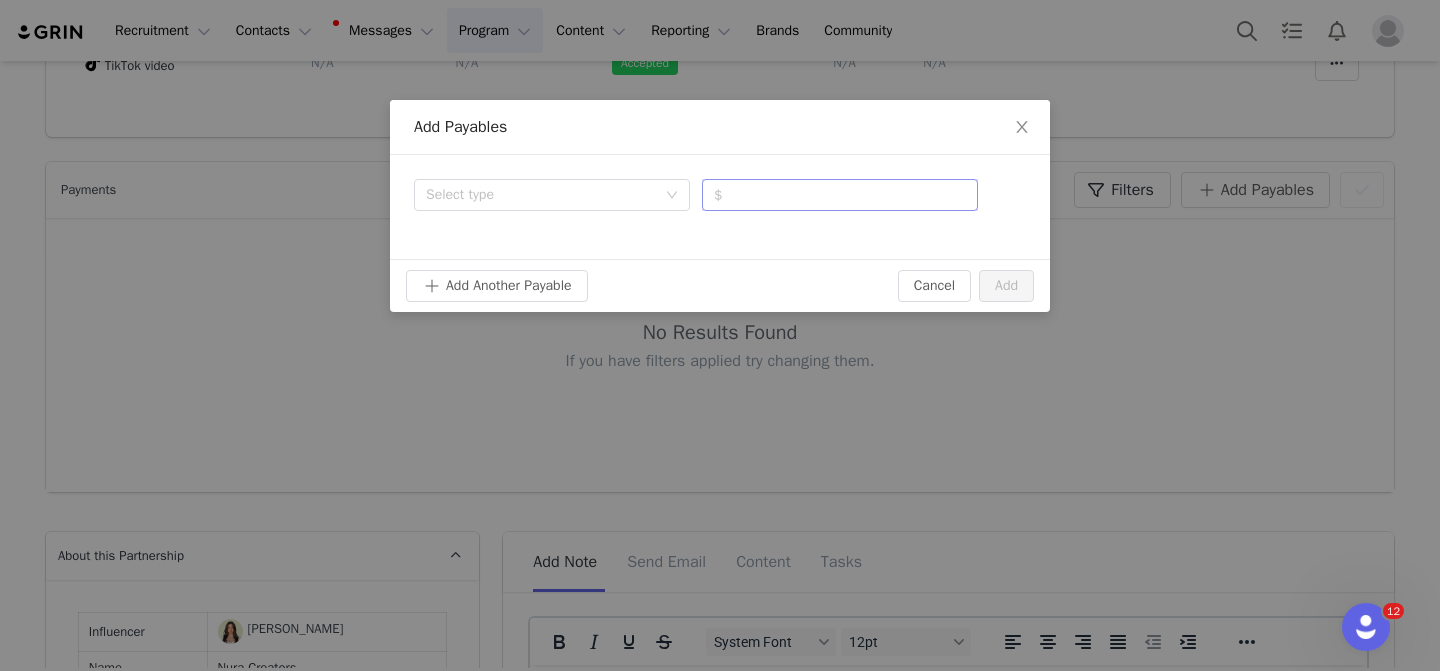click at bounding box center [840, 195] 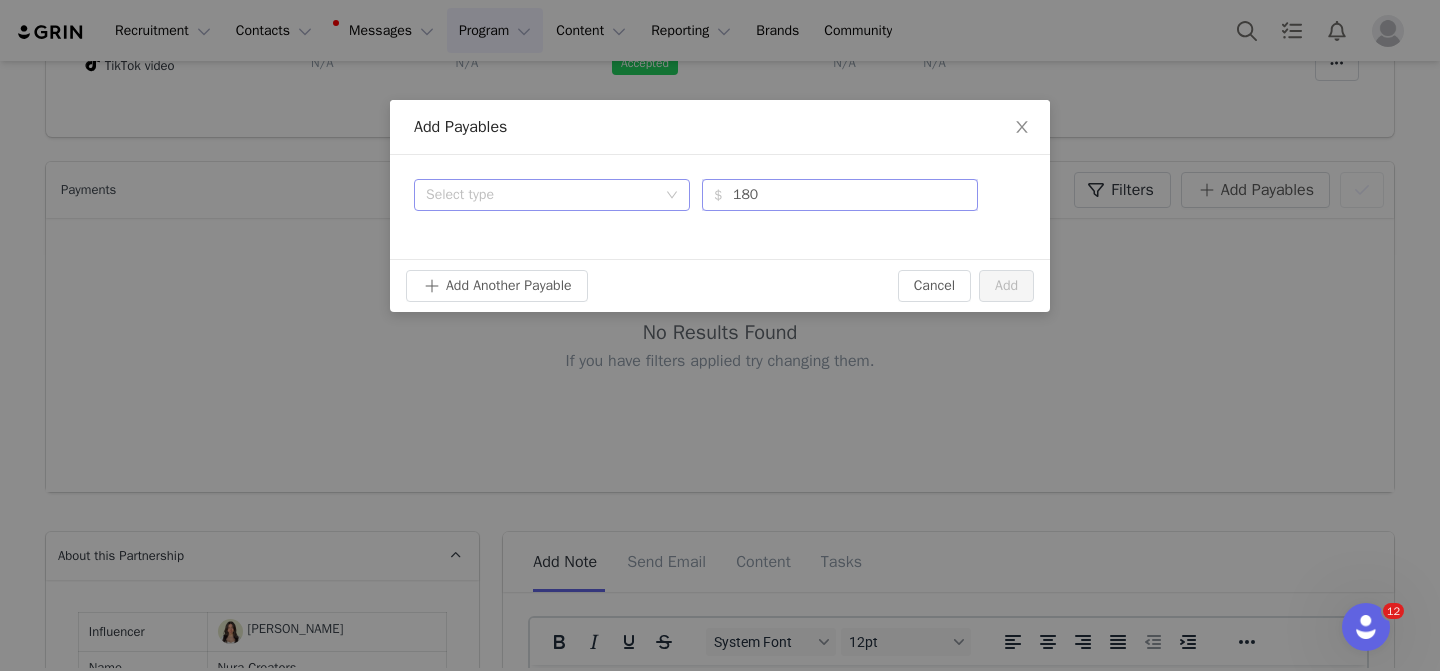 click on "Select type" at bounding box center (541, 195) 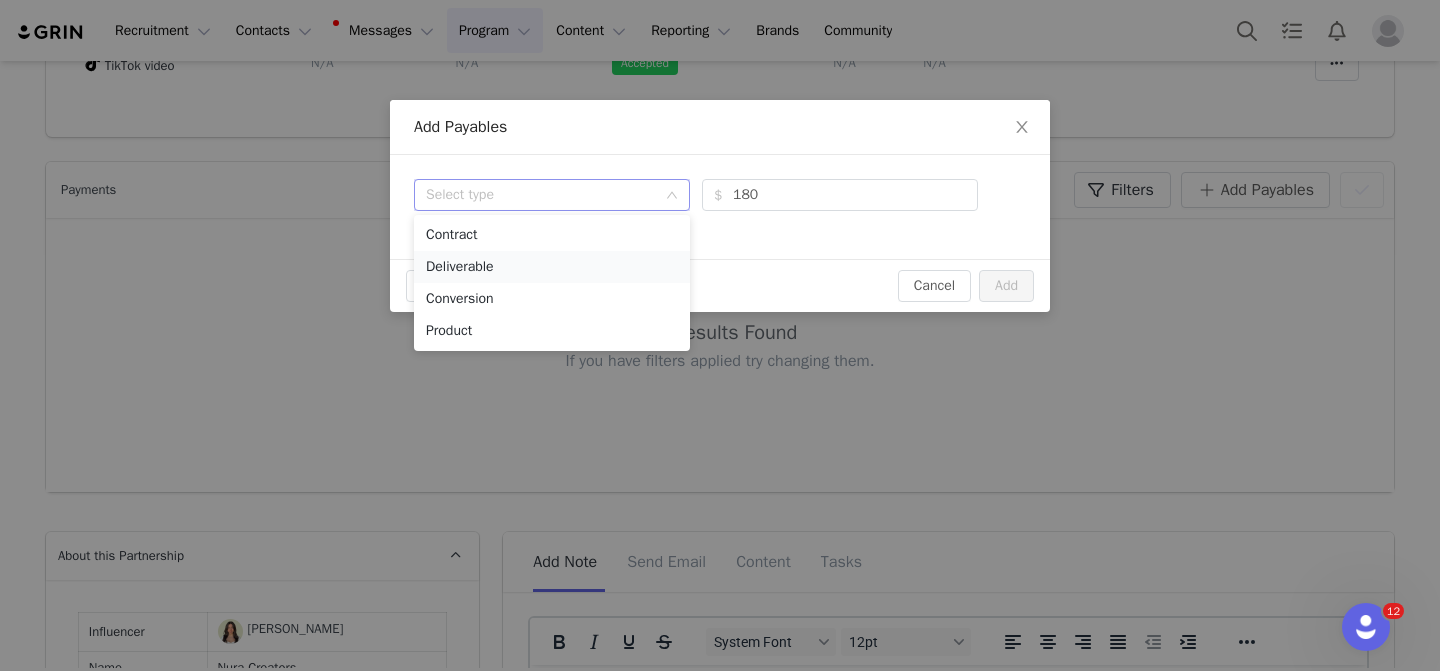 click on "Deliverable" at bounding box center [552, 267] 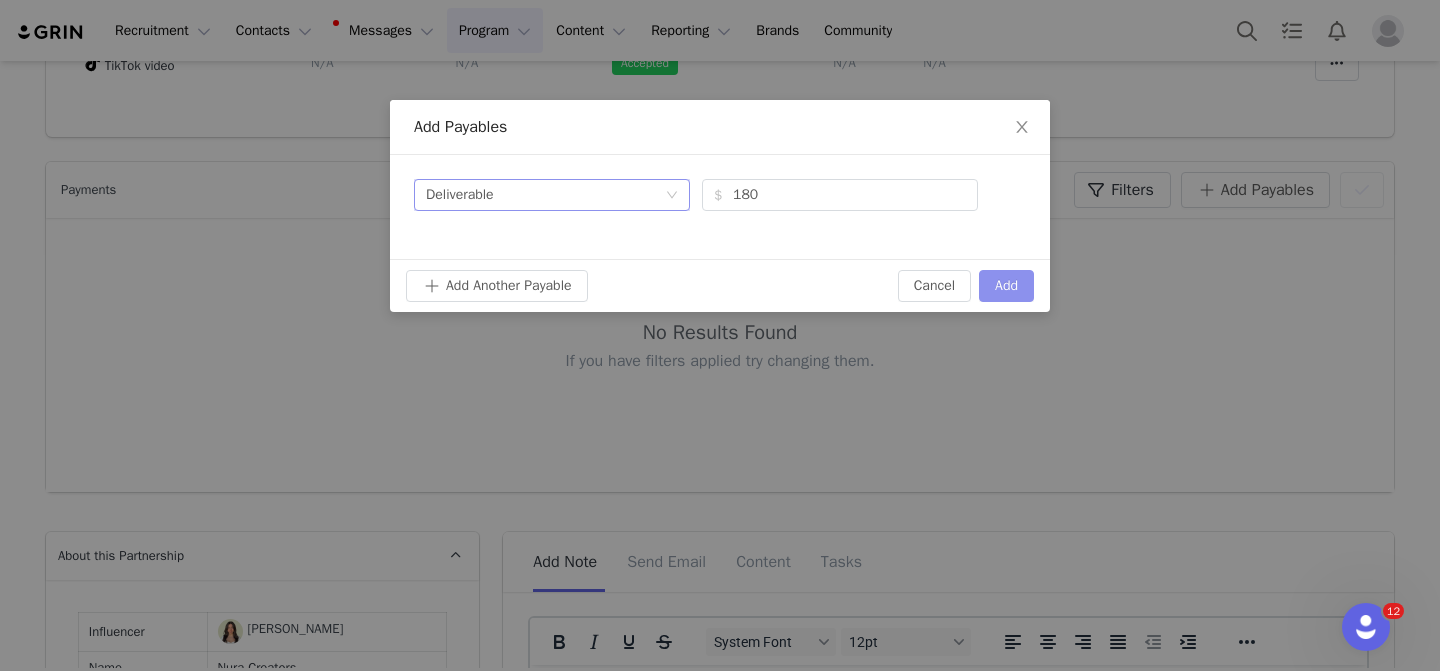 click on "Add" at bounding box center [1006, 286] 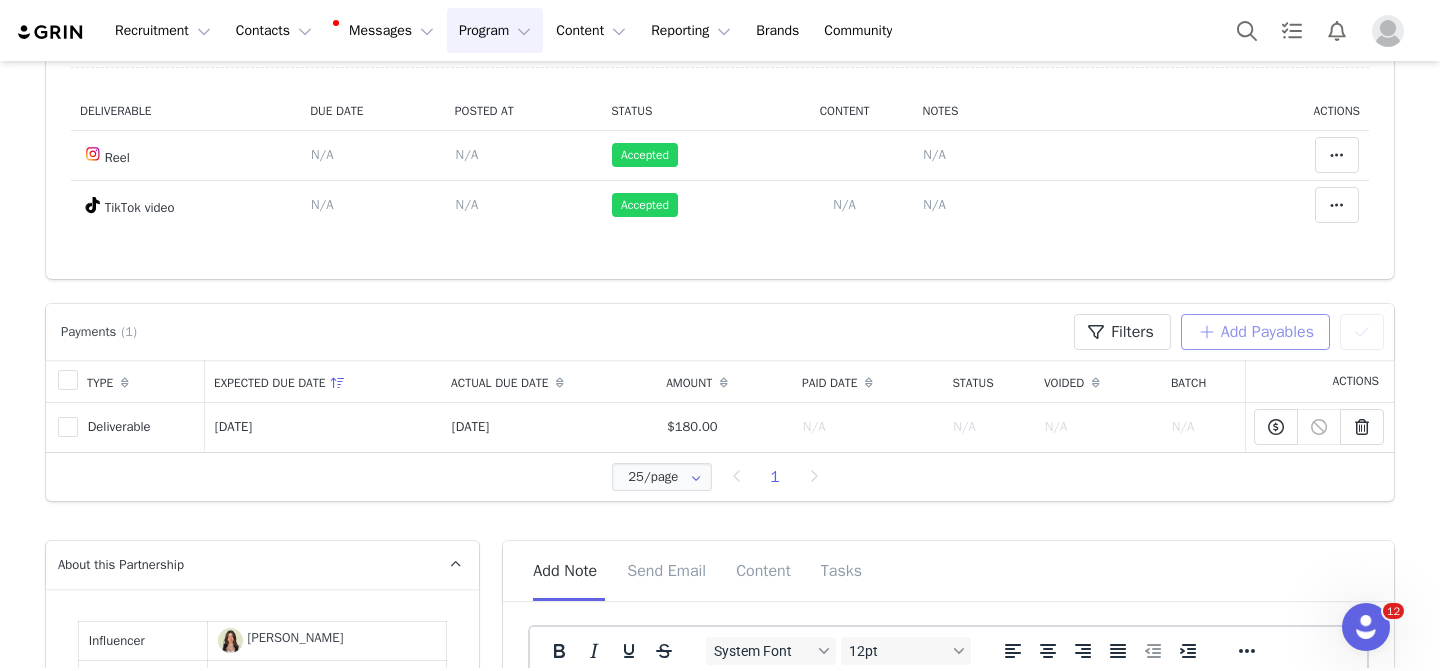 scroll, scrollTop: 441, scrollLeft: 0, axis: vertical 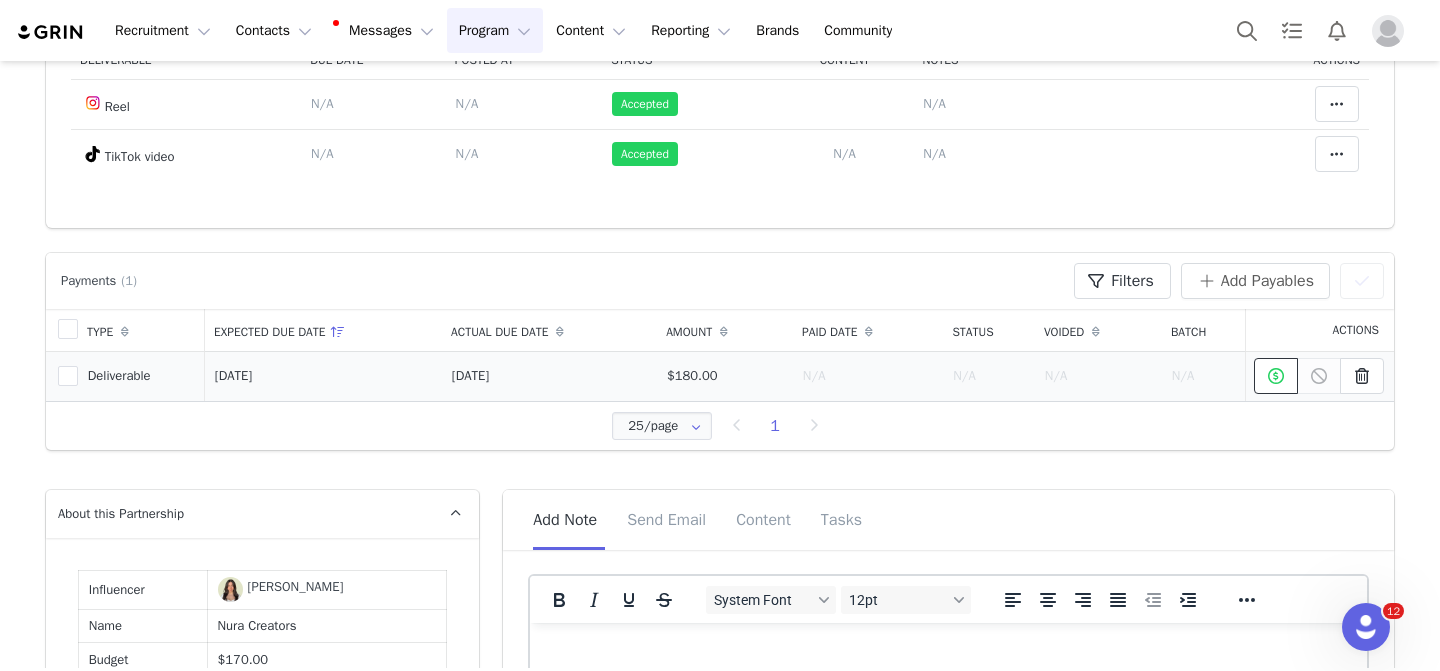 click at bounding box center [1276, 376] 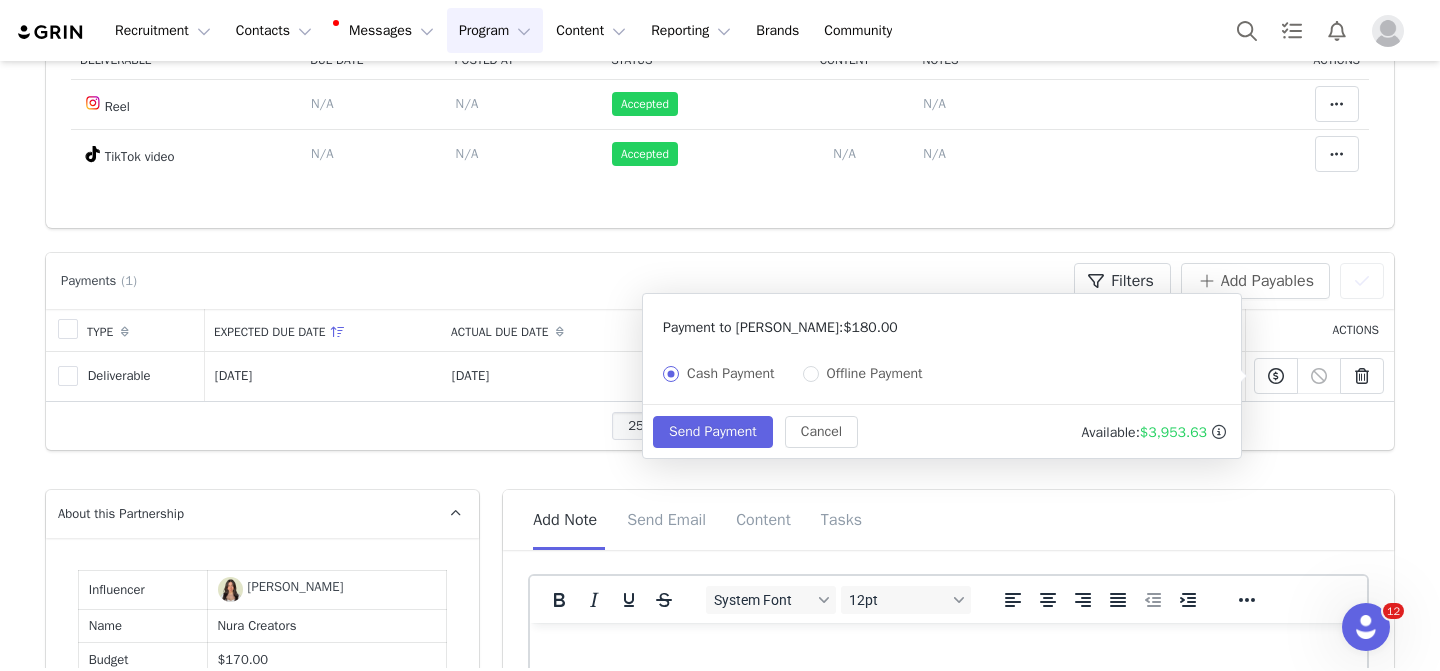 click on "Send Payment Cancel     Available:  $3,953.63 Account Balance  You currently have  $3,953.63  in your account. You can use these funds to pay influencers.  Manage Funds" at bounding box center (942, 432) 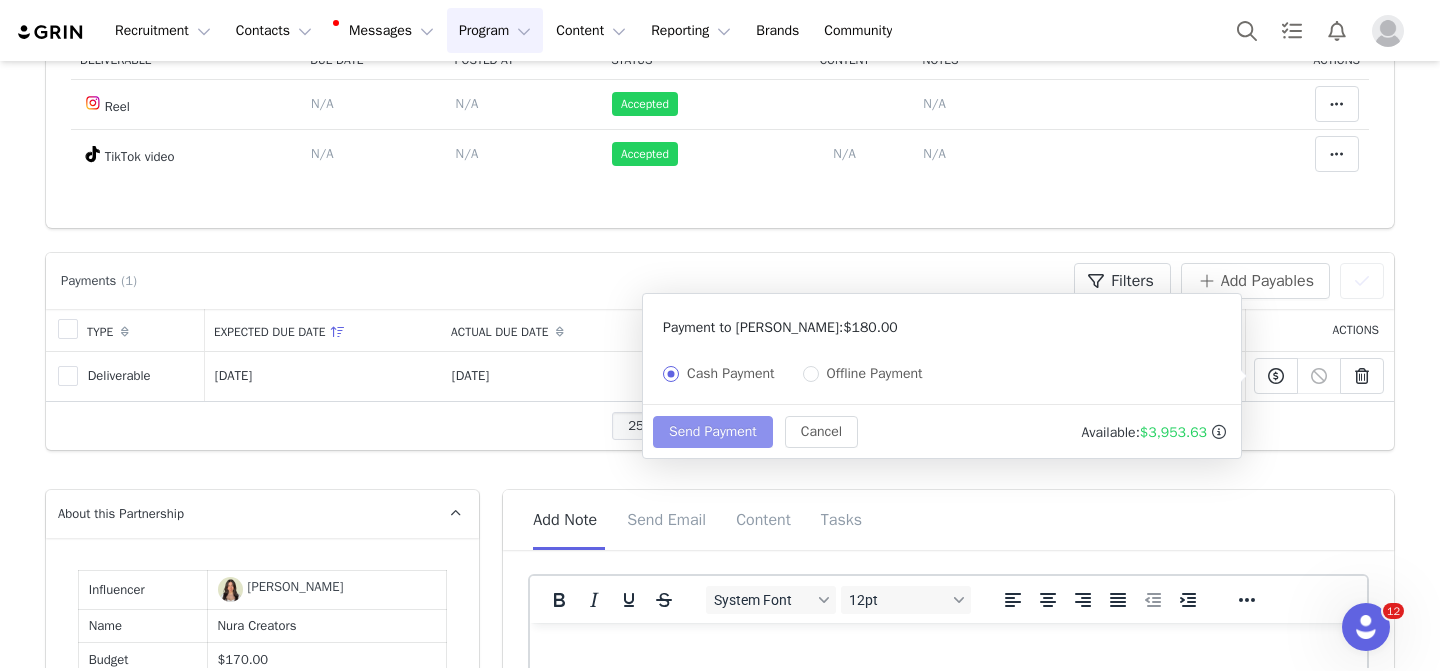click on "Send Payment" at bounding box center [713, 432] 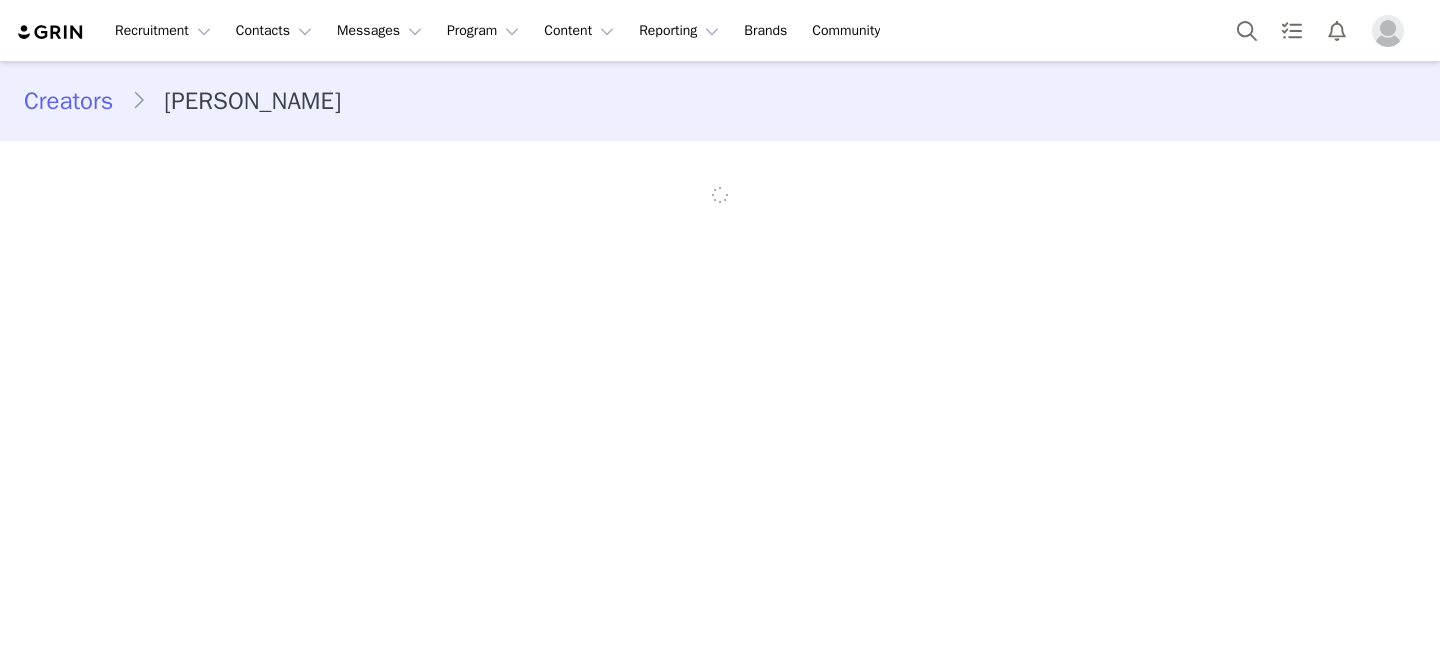 scroll, scrollTop: 0, scrollLeft: 0, axis: both 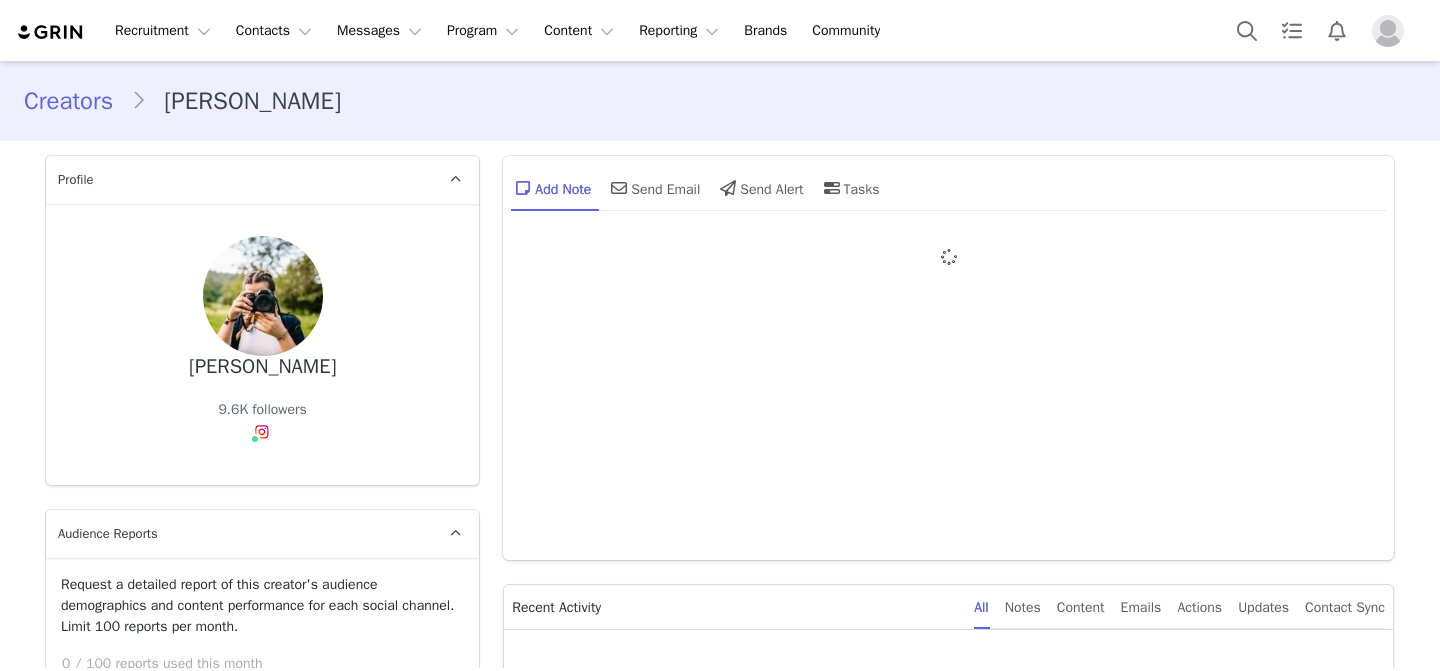 type on "+1 (United States)" 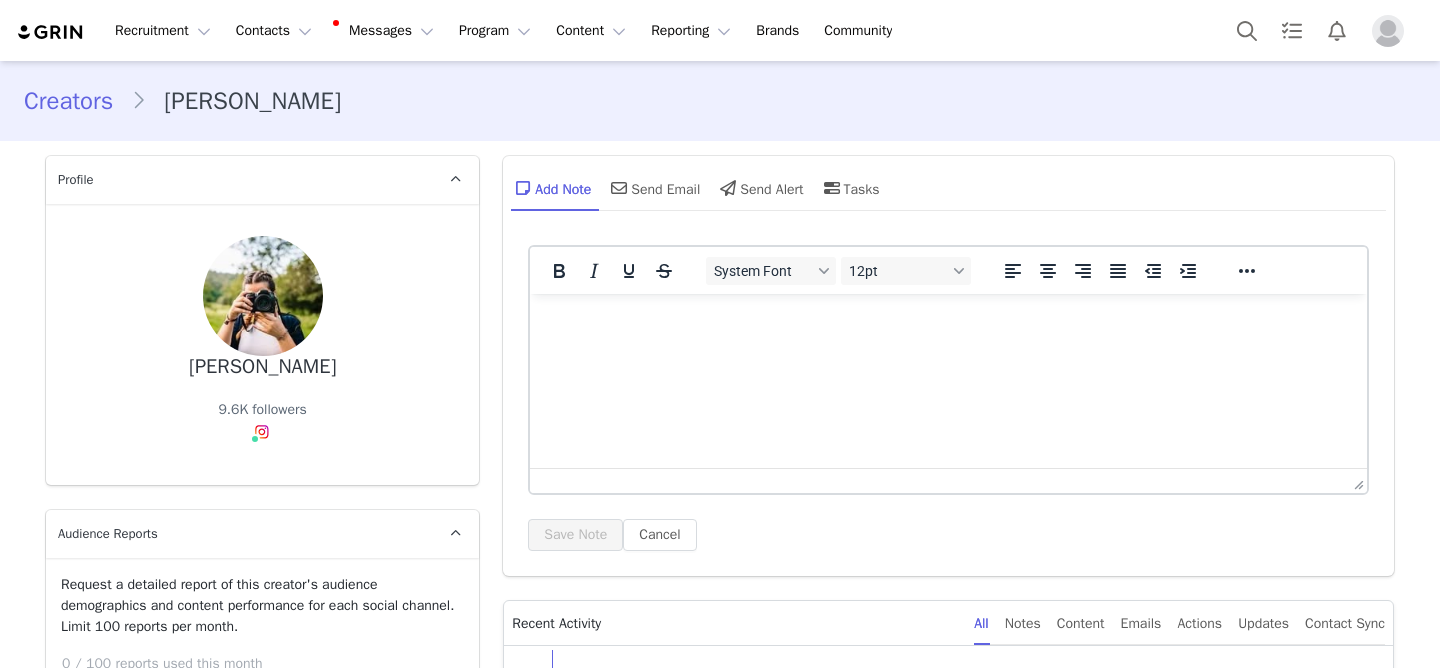 scroll, scrollTop: 0, scrollLeft: 0, axis: both 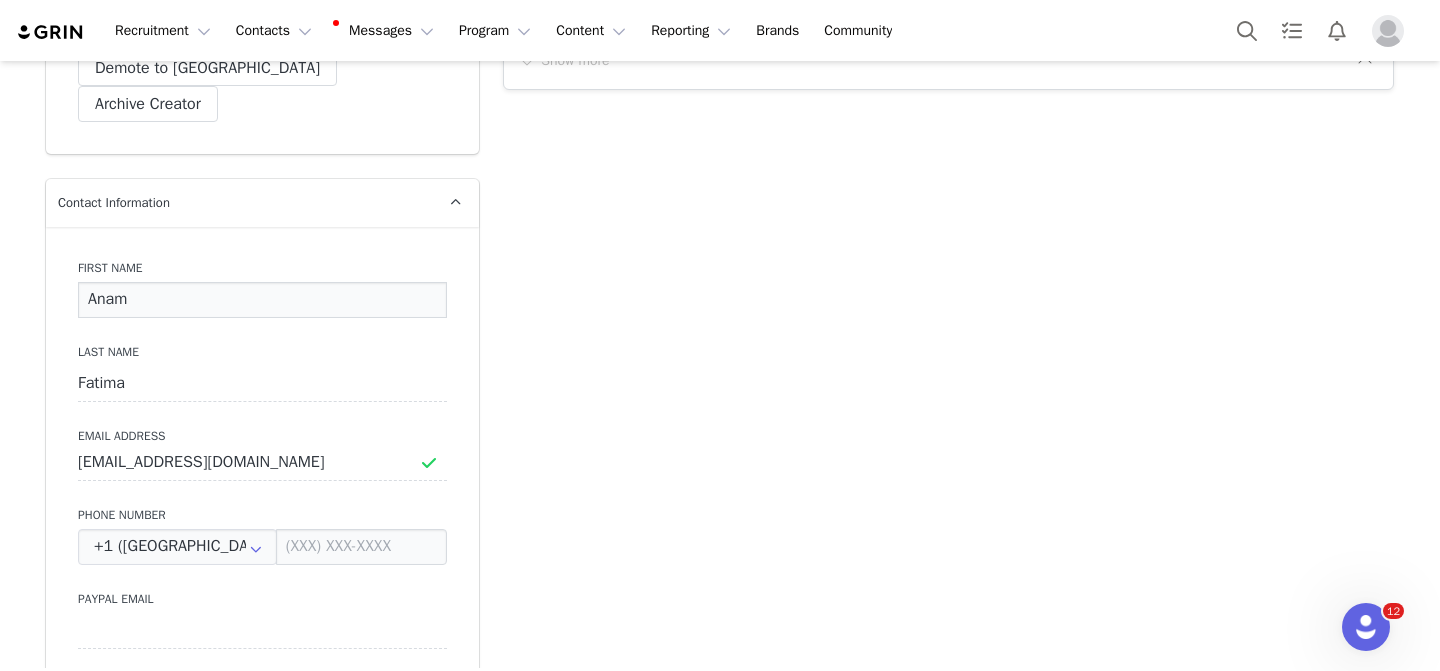 drag, startPoint x: 133, startPoint y: 265, endPoint x: 33, endPoint y: 265, distance: 100 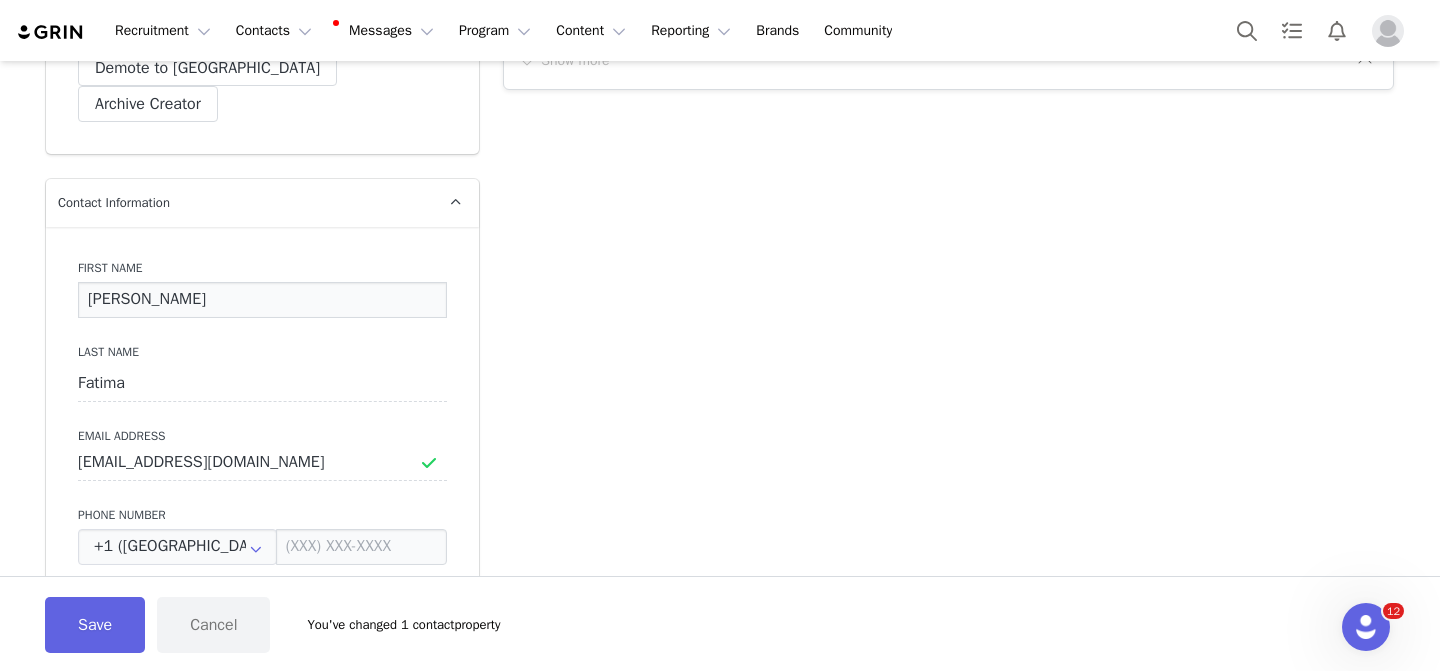 drag, startPoint x: 130, startPoint y: 259, endPoint x: 258, endPoint y: 259, distance: 128 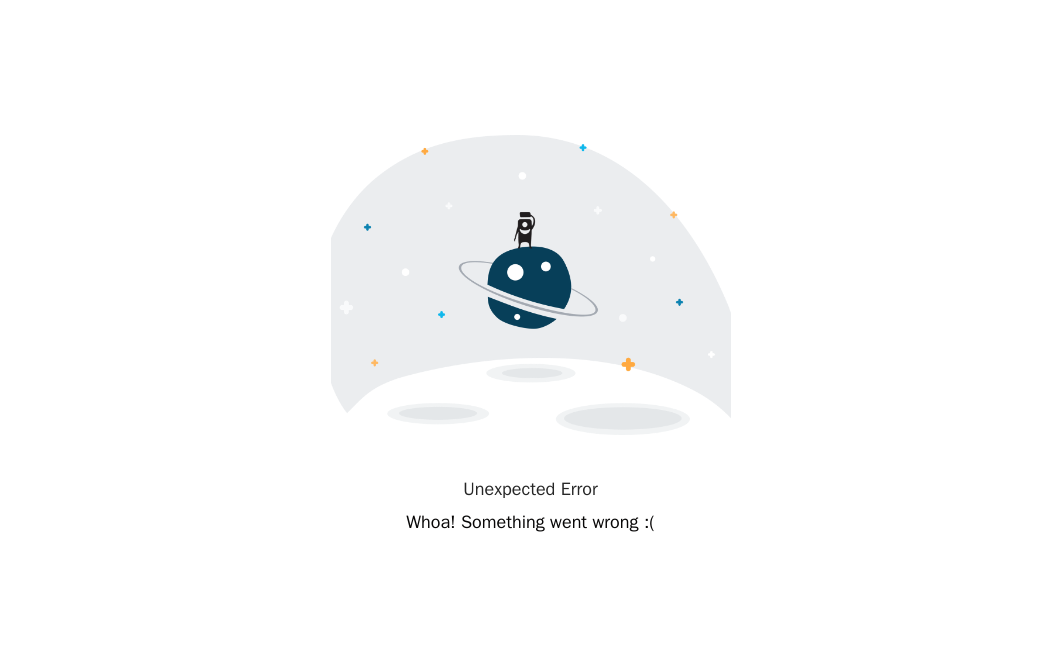 scroll, scrollTop: 0, scrollLeft: 0, axis: both 